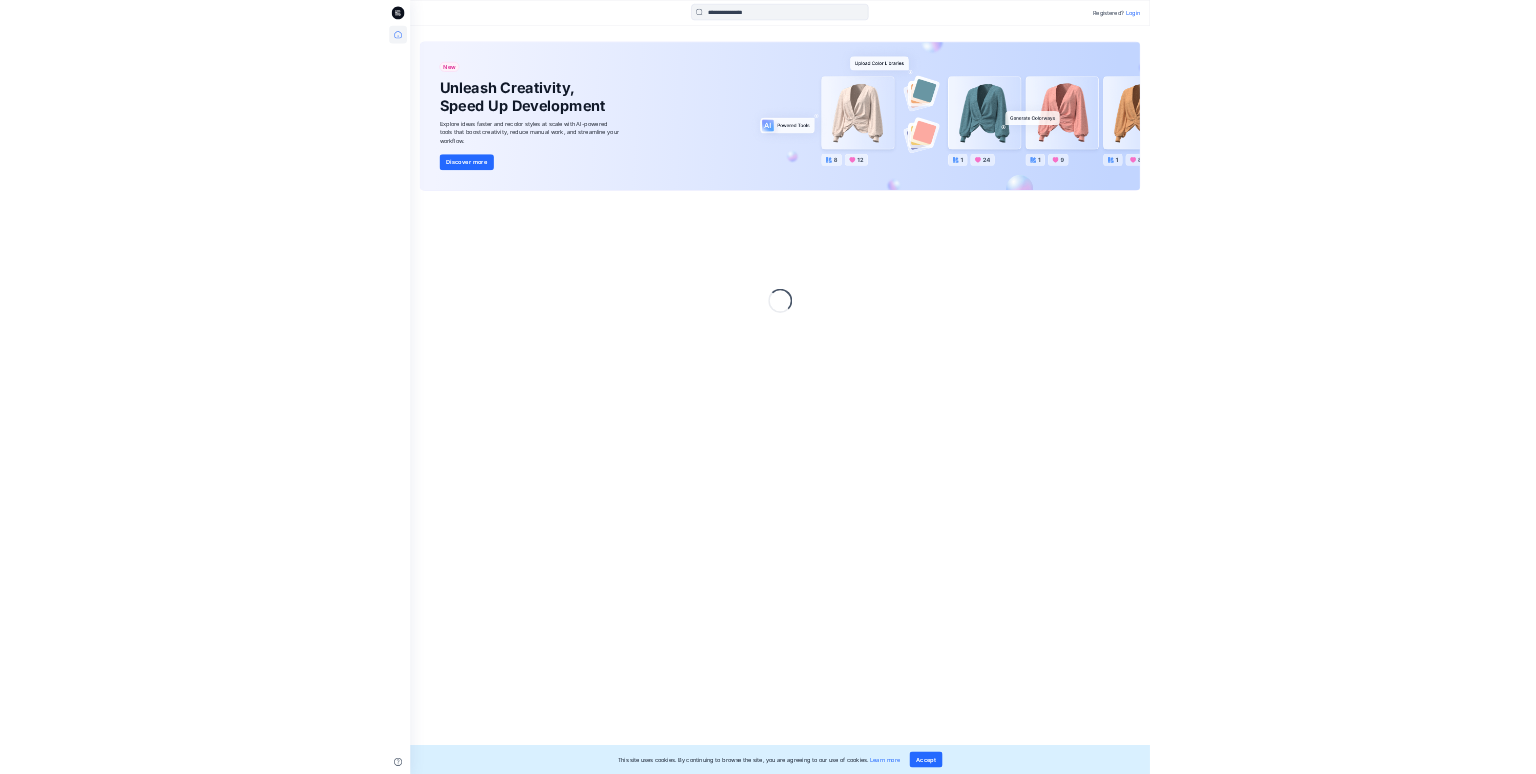 scroll, scrollTop: 0, scrollLeft: 0, axis: both 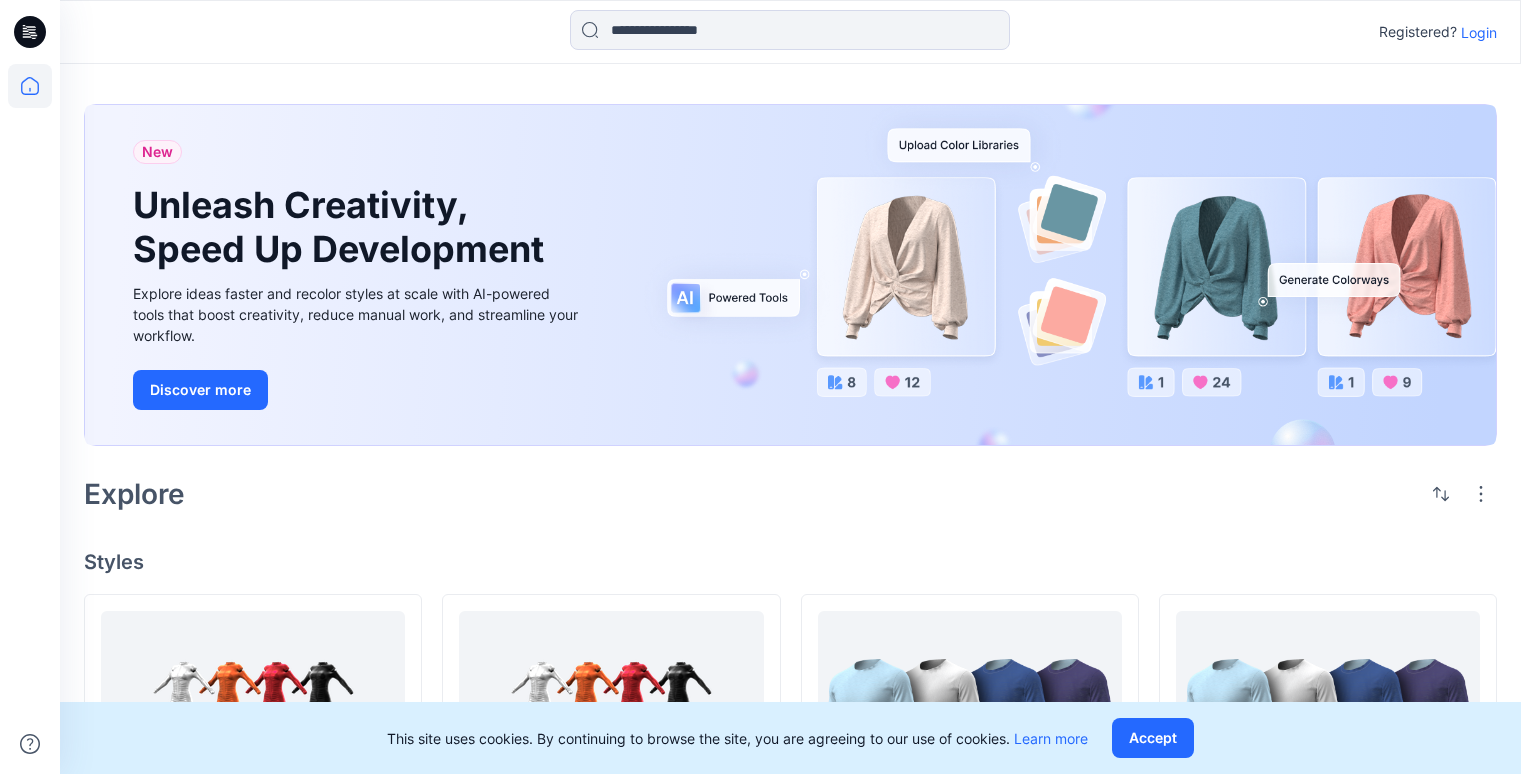 click on "Login" at bounding box center [1479, 32] 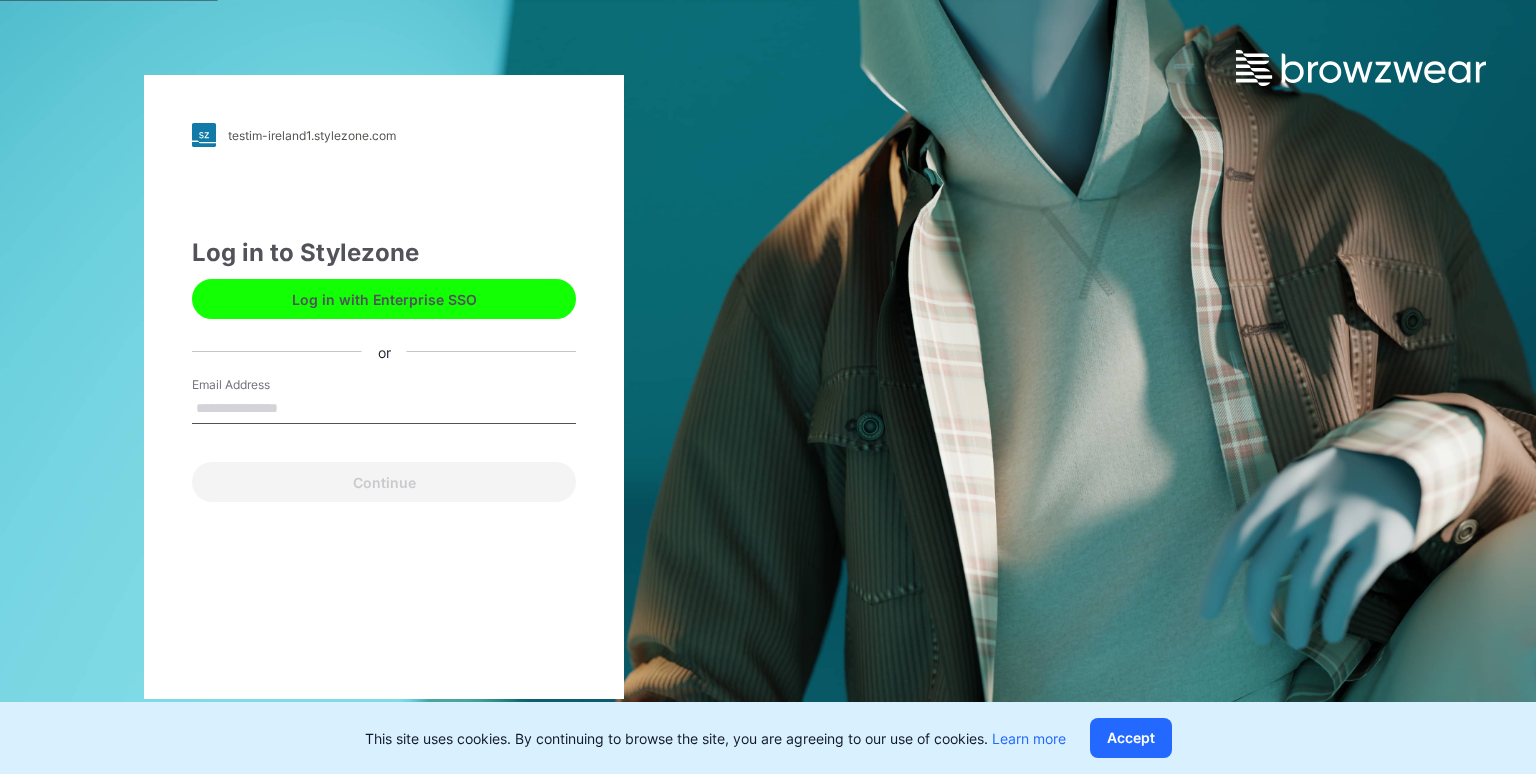 click on "Email Address" at bounding box center [384, 409] 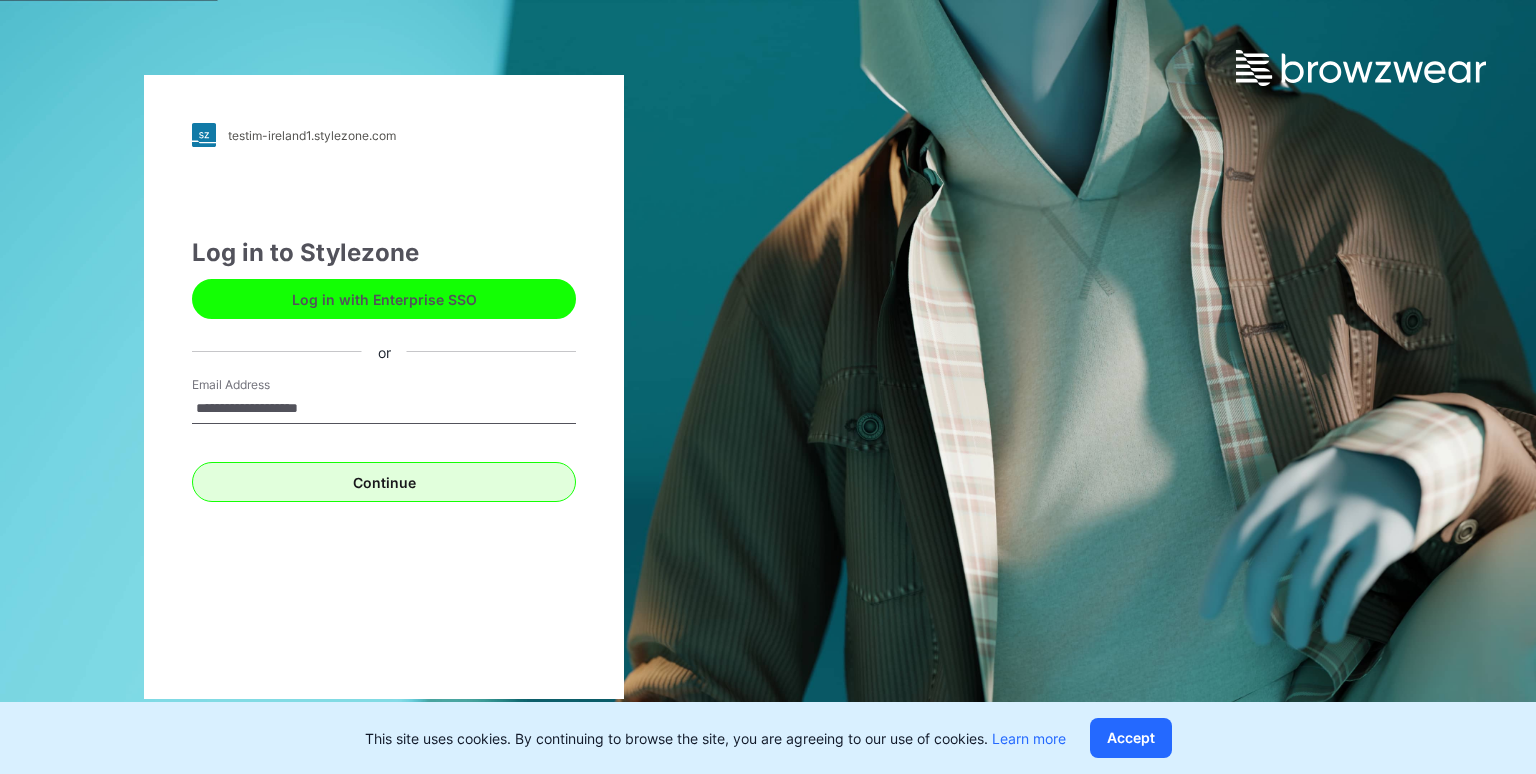 type on "**********" 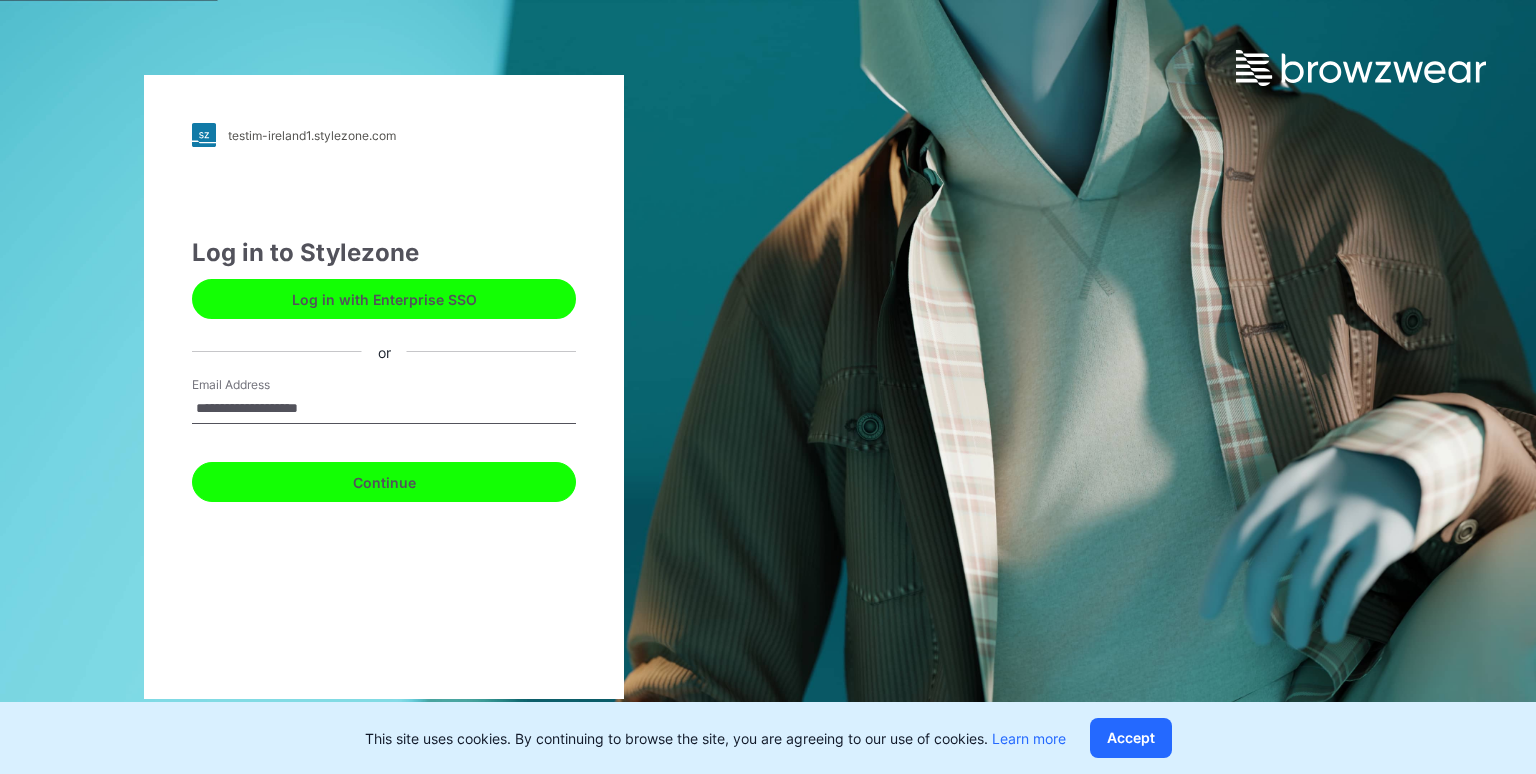 click on "Continue" at bounding box center (384, 482) 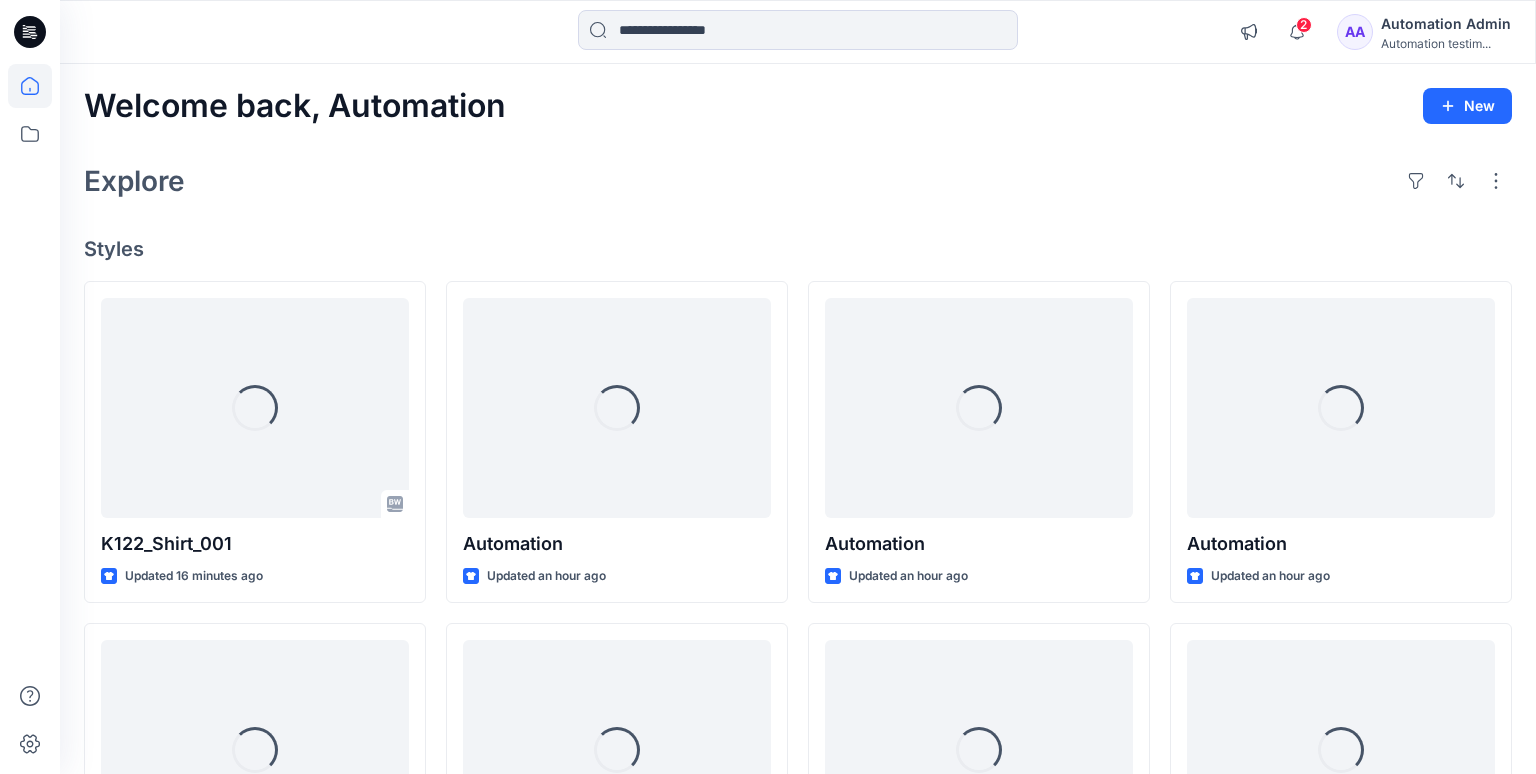 click 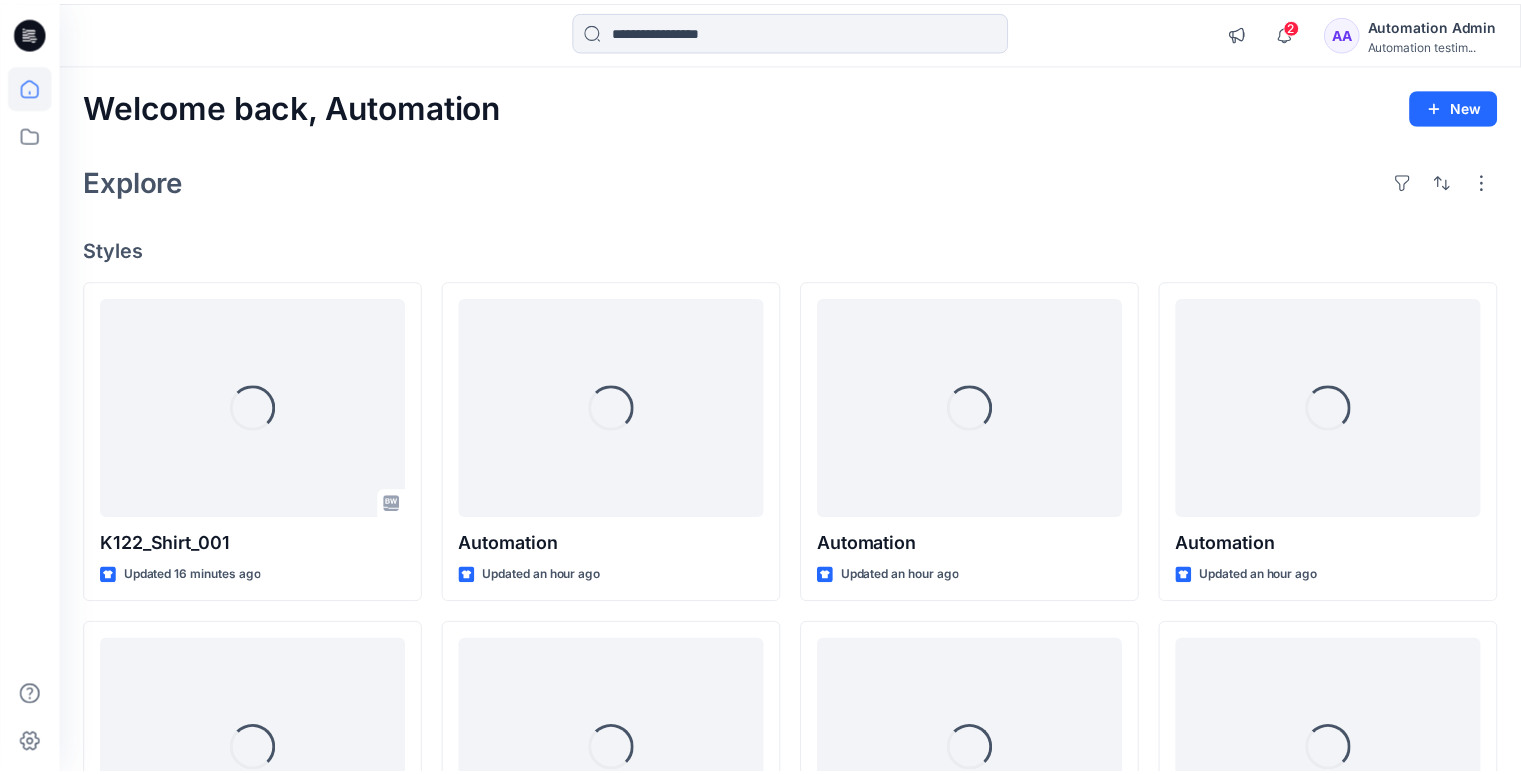 scroll, scrollTop: 0, scrollLeft: 0, axis: both 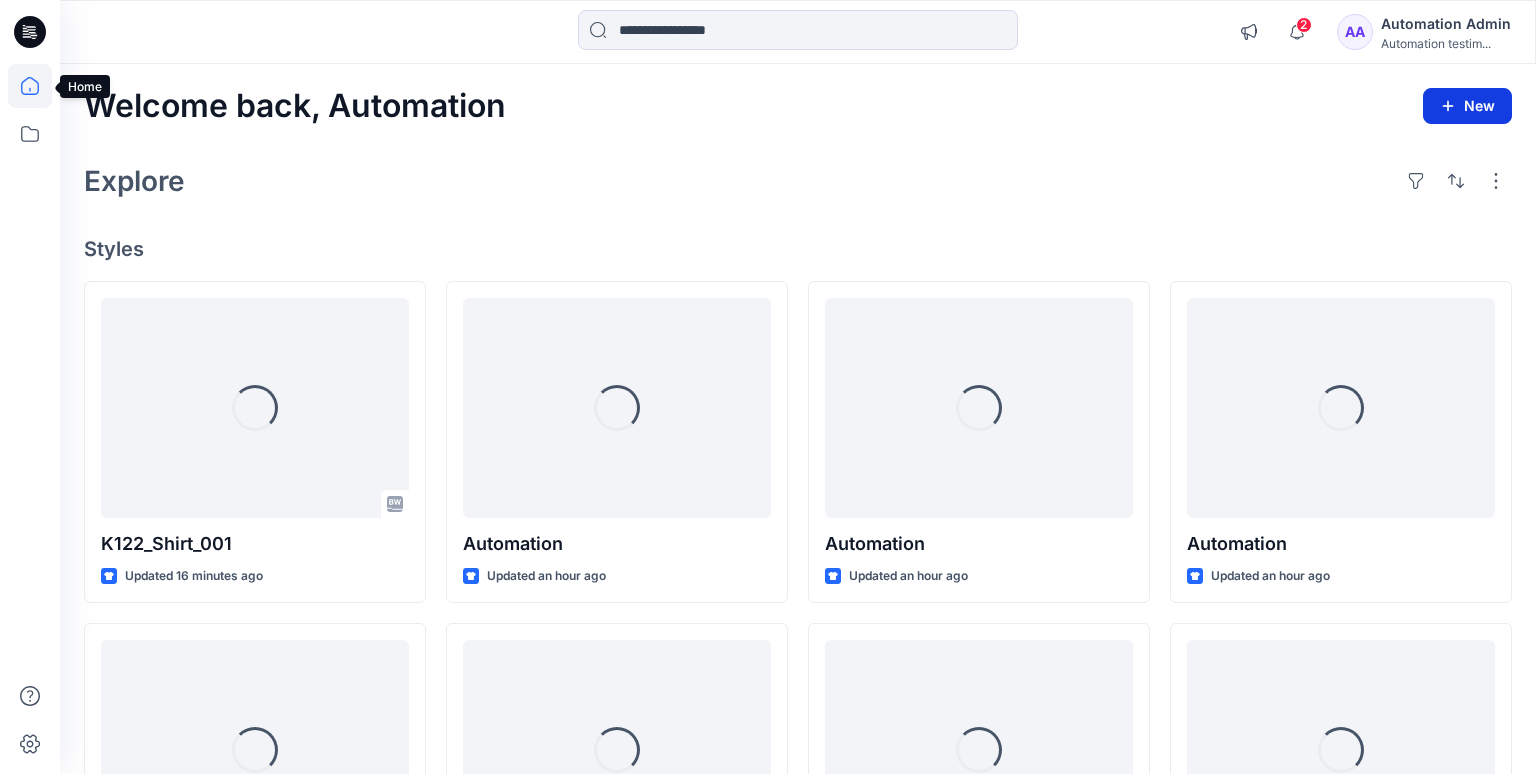 click 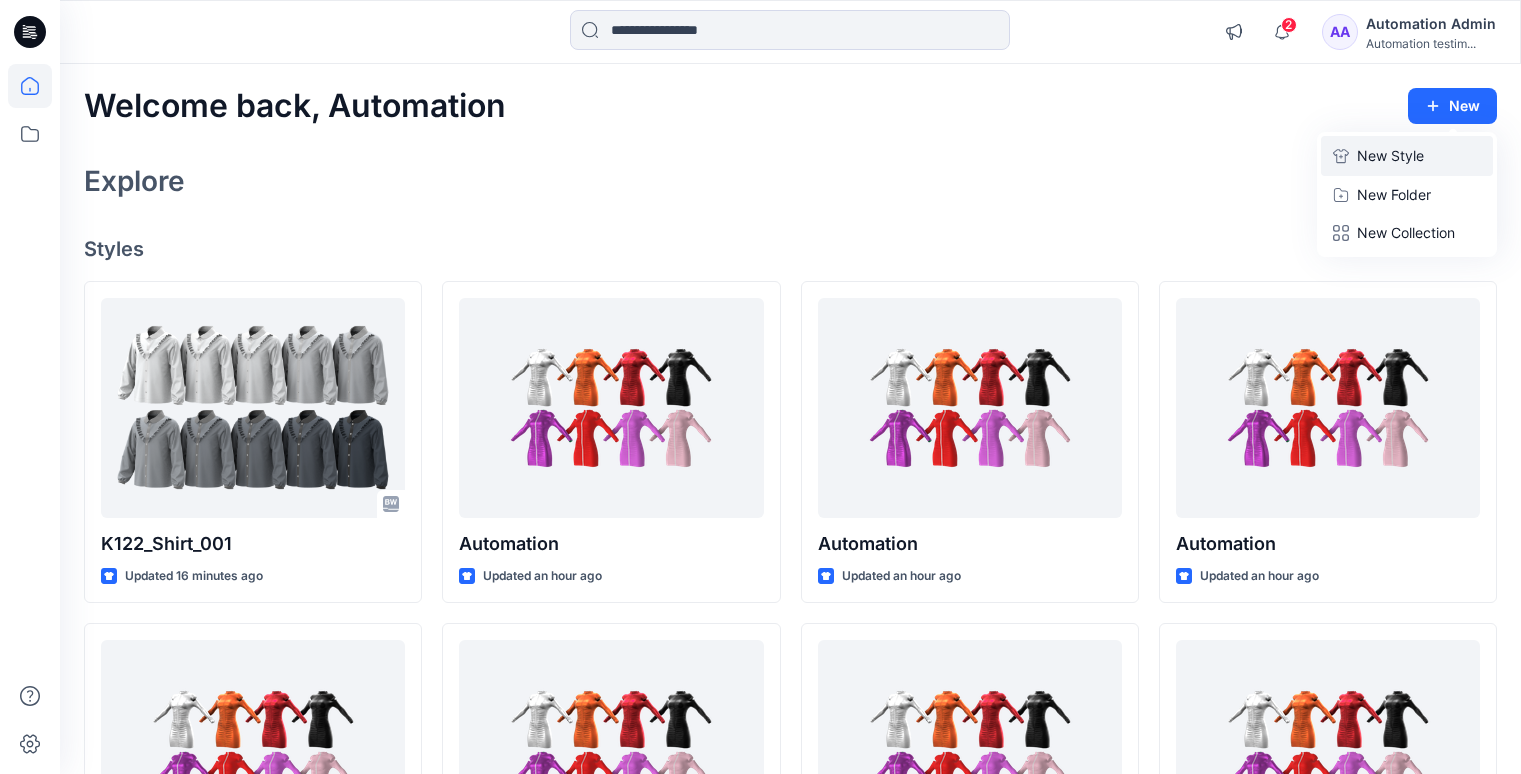 click on "New Style" at bounding box center [1407, 156] 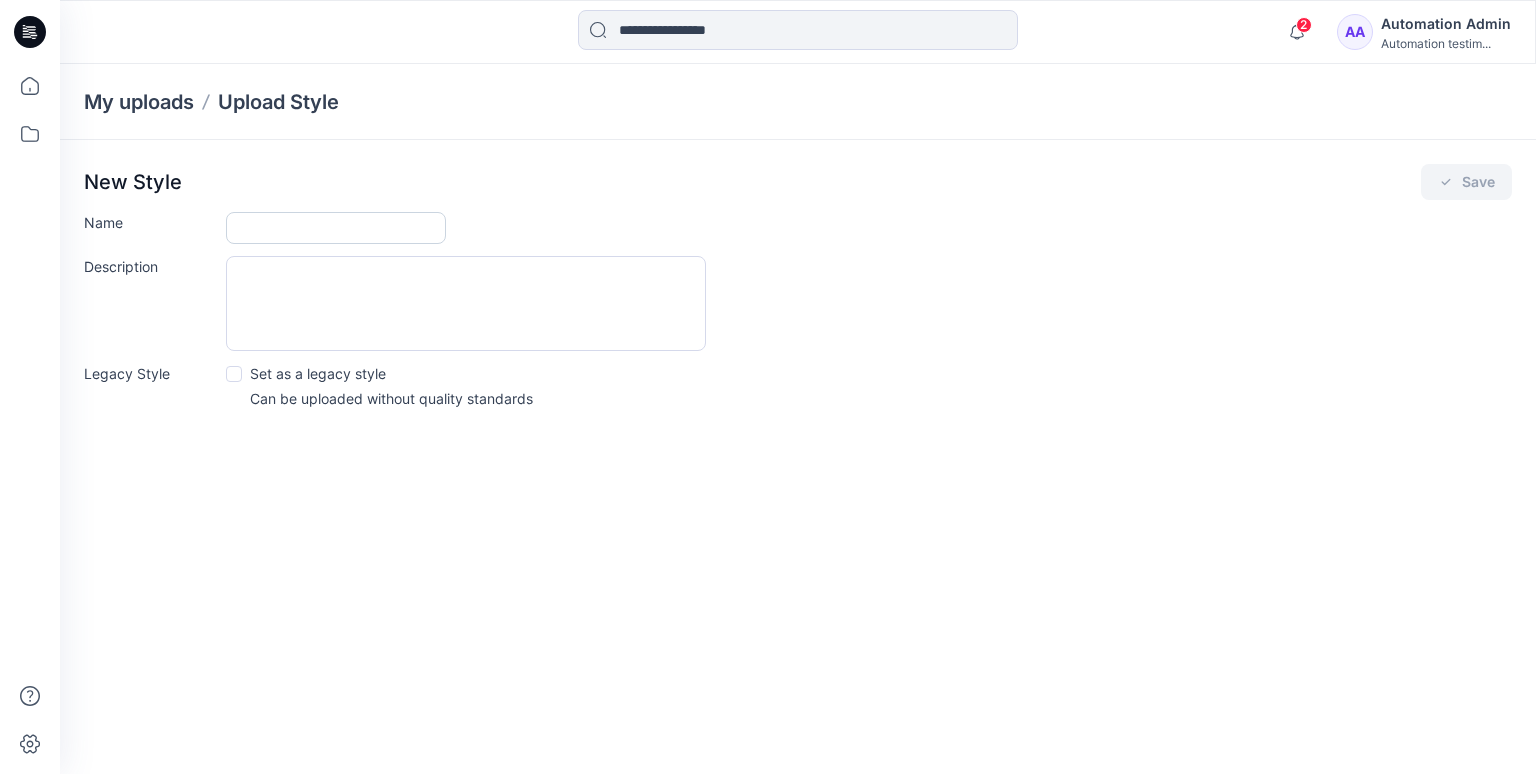 click on "Name" at bounding box center (336, 228) 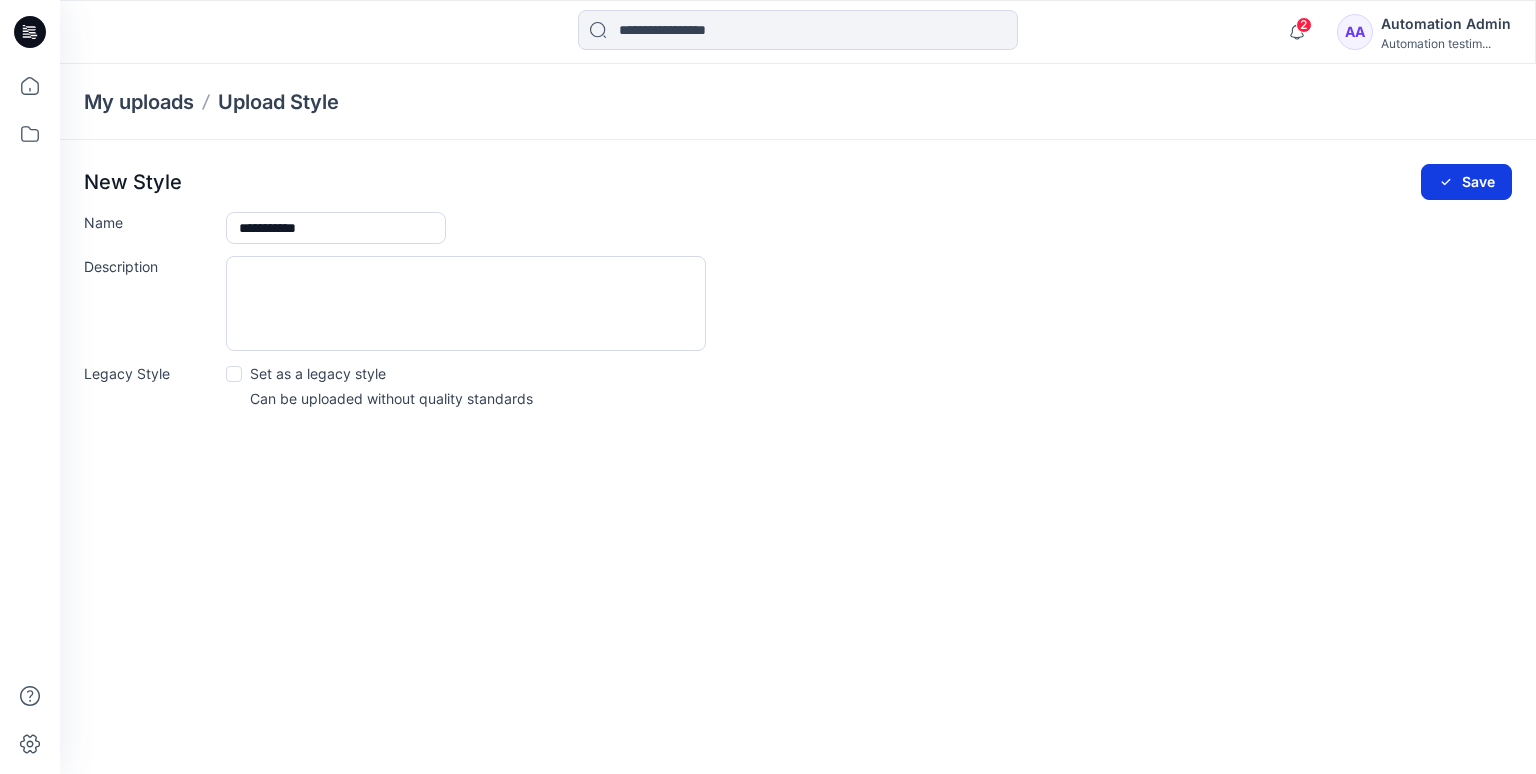 type on "**********" 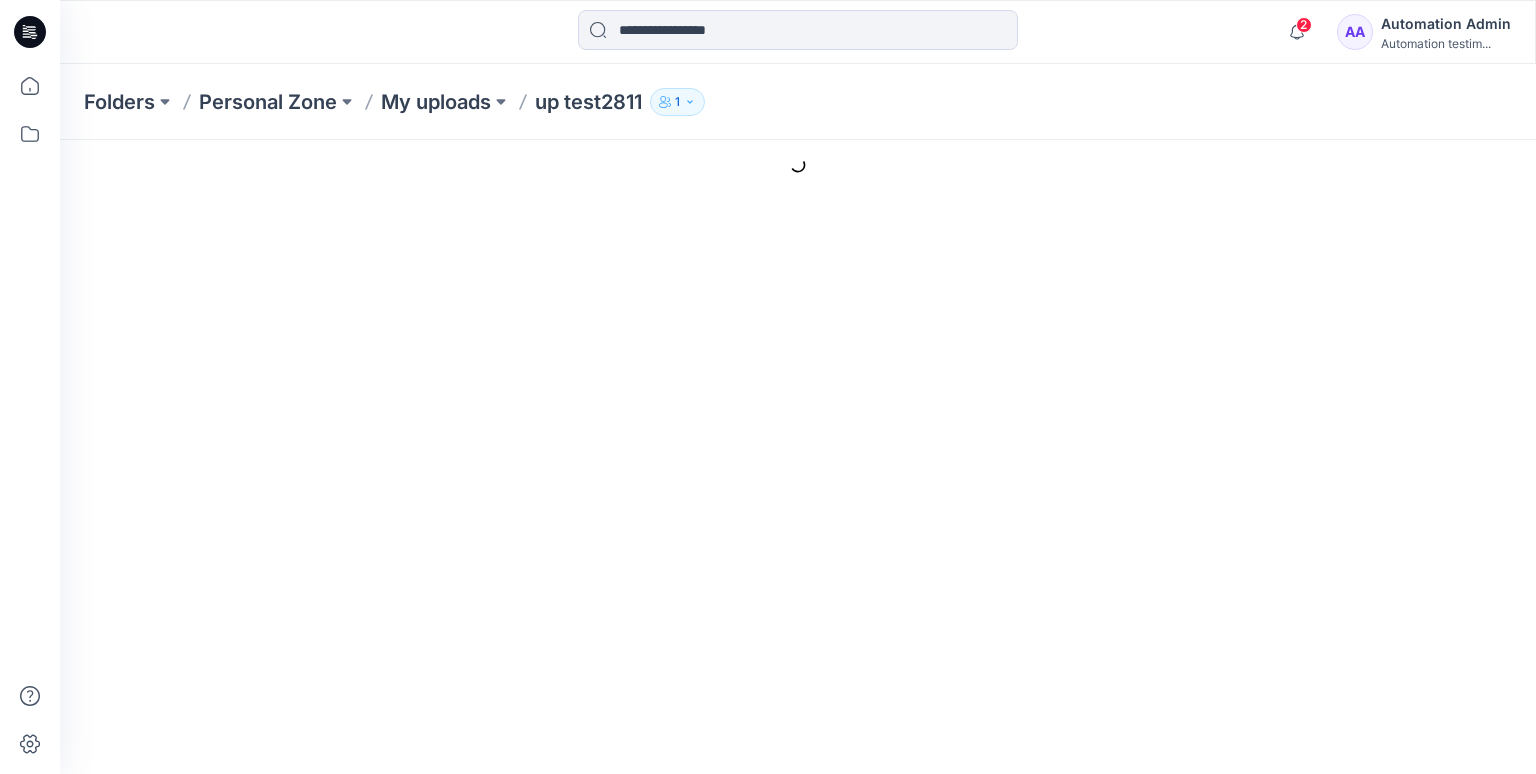 scroll, scrollTop: 0, scrollLeft: 0, axis: both 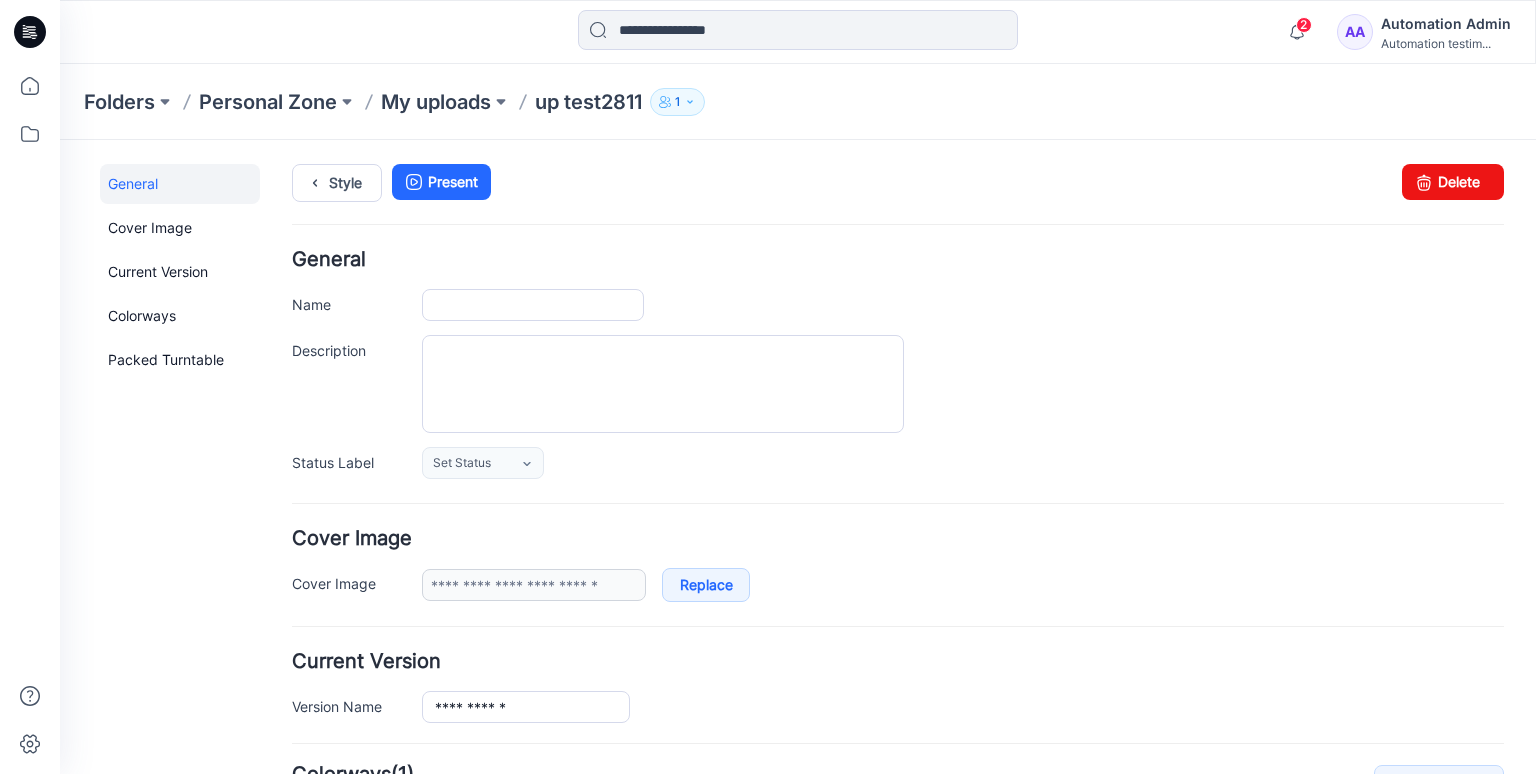 type on "**********" 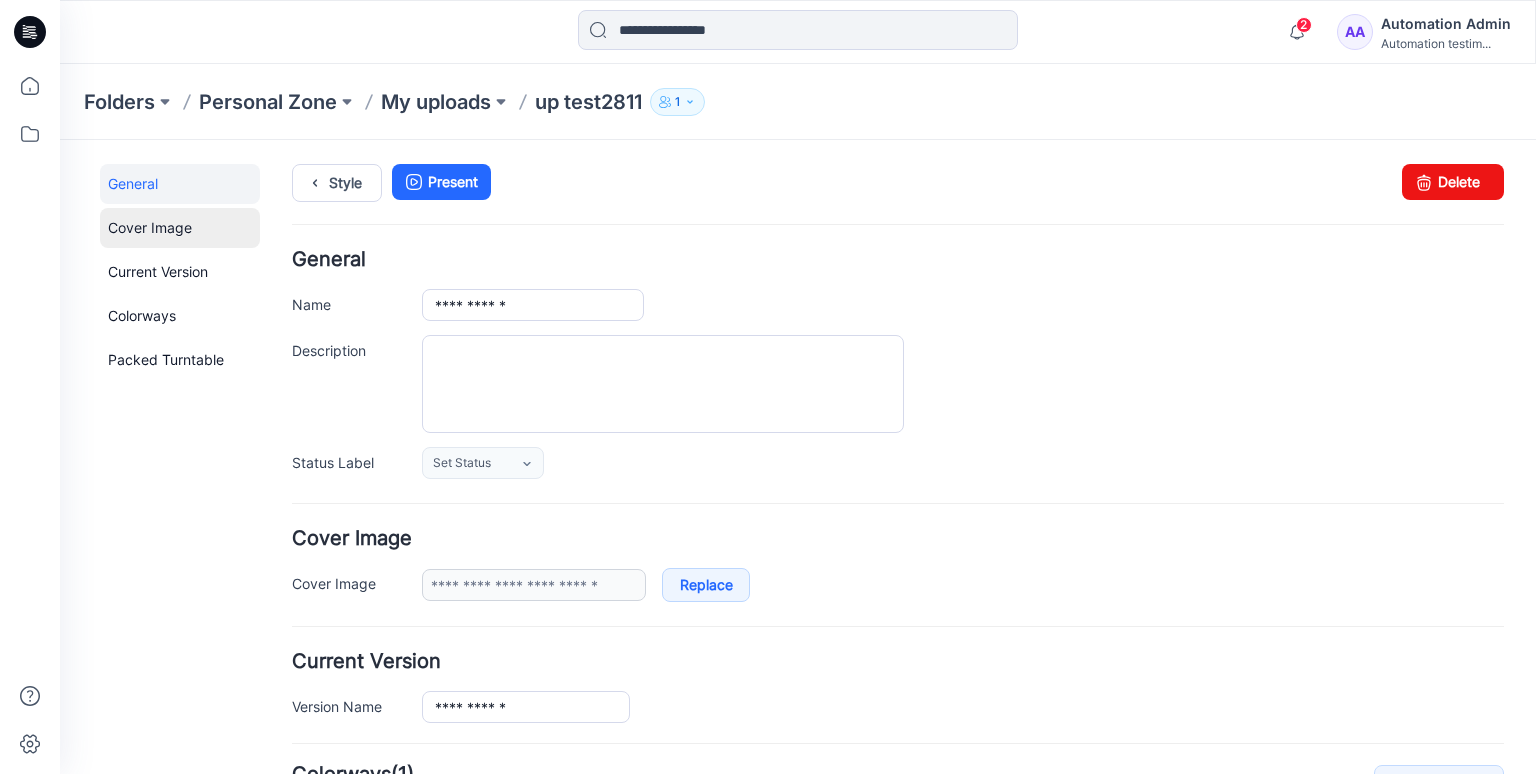click on "Cover Image" at bounding box center [180, 228] 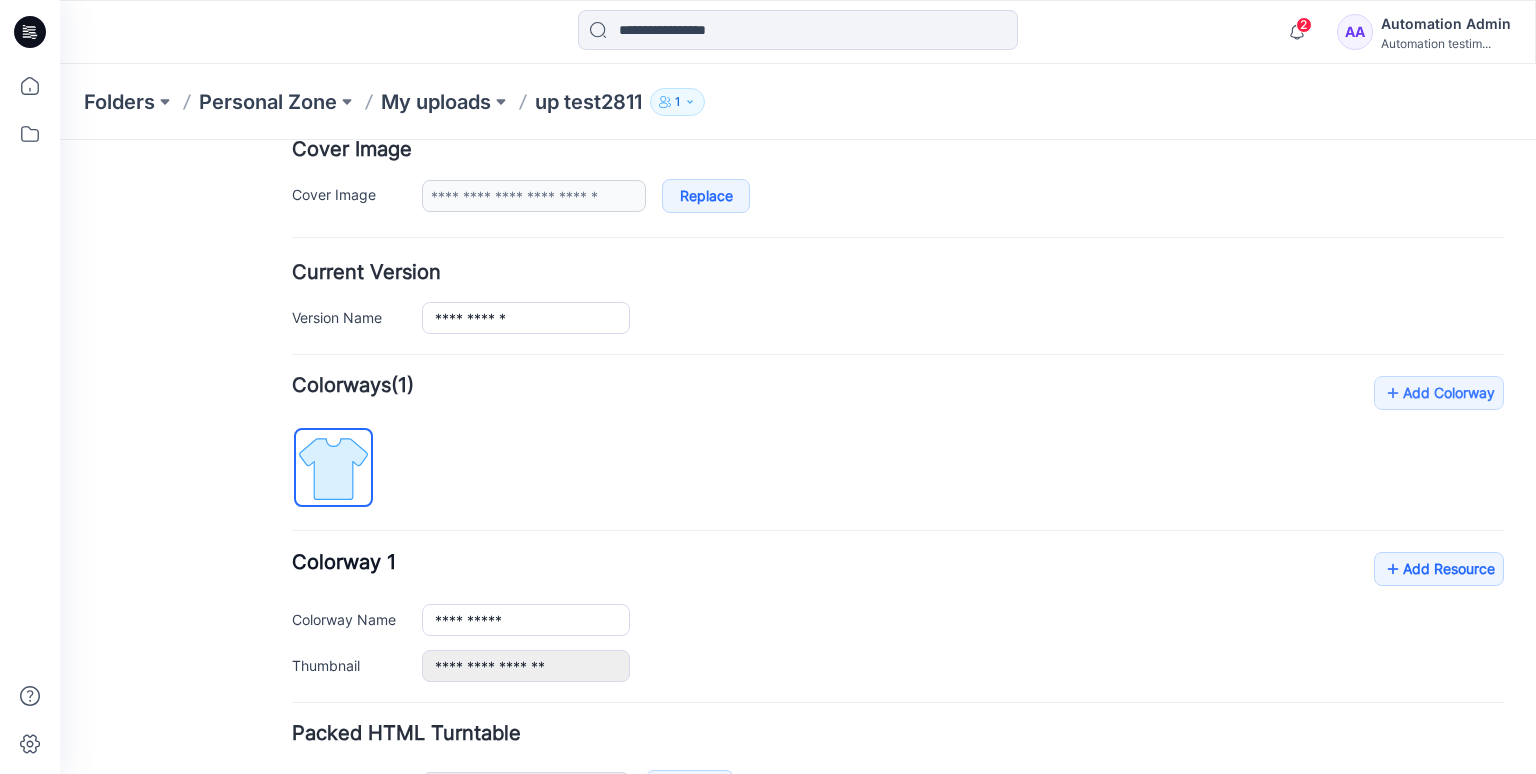scroll, scrollTop: 0, scrollLeft: 0, axis: both 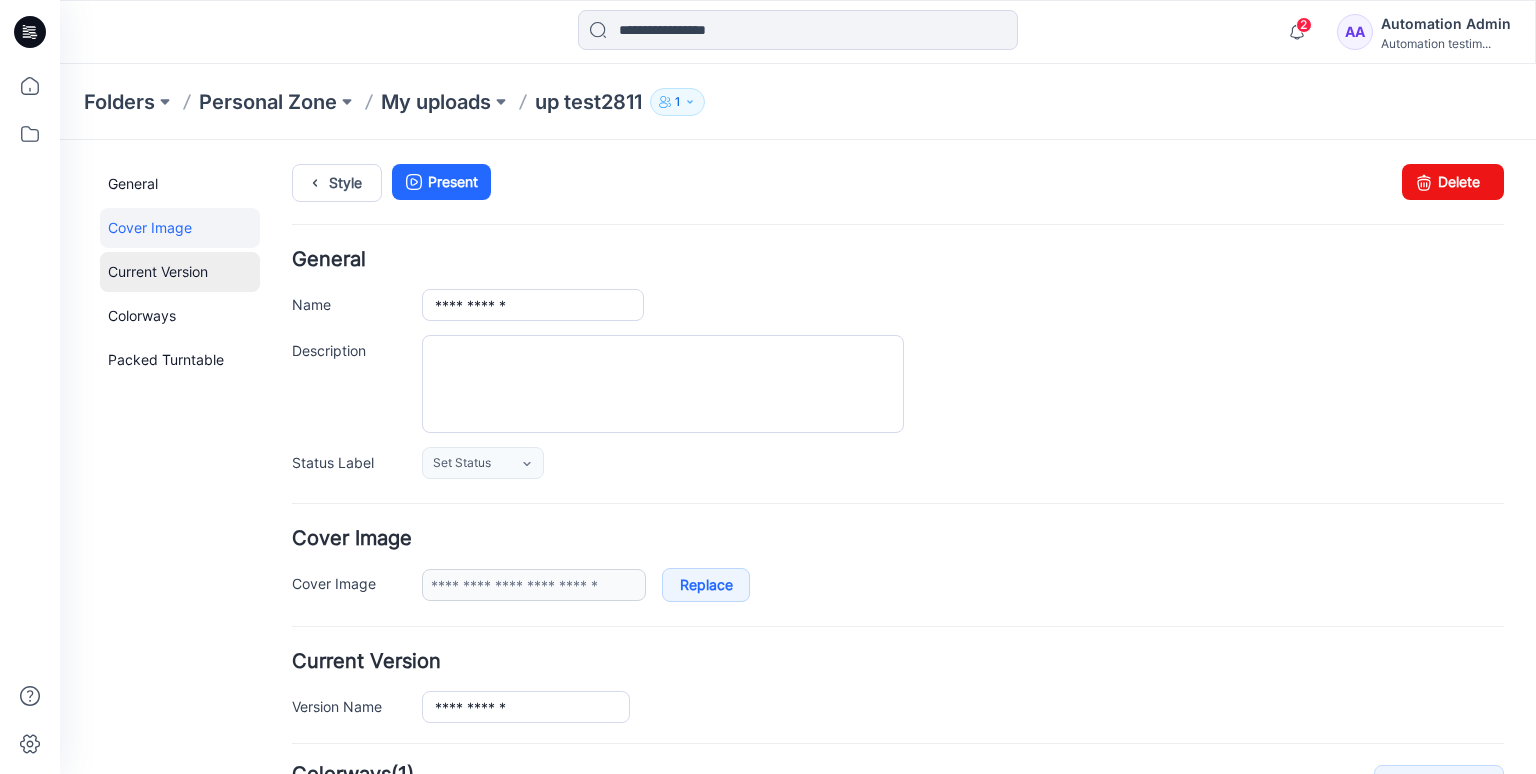 click on "Current Version" at bounding box center (180, 272) 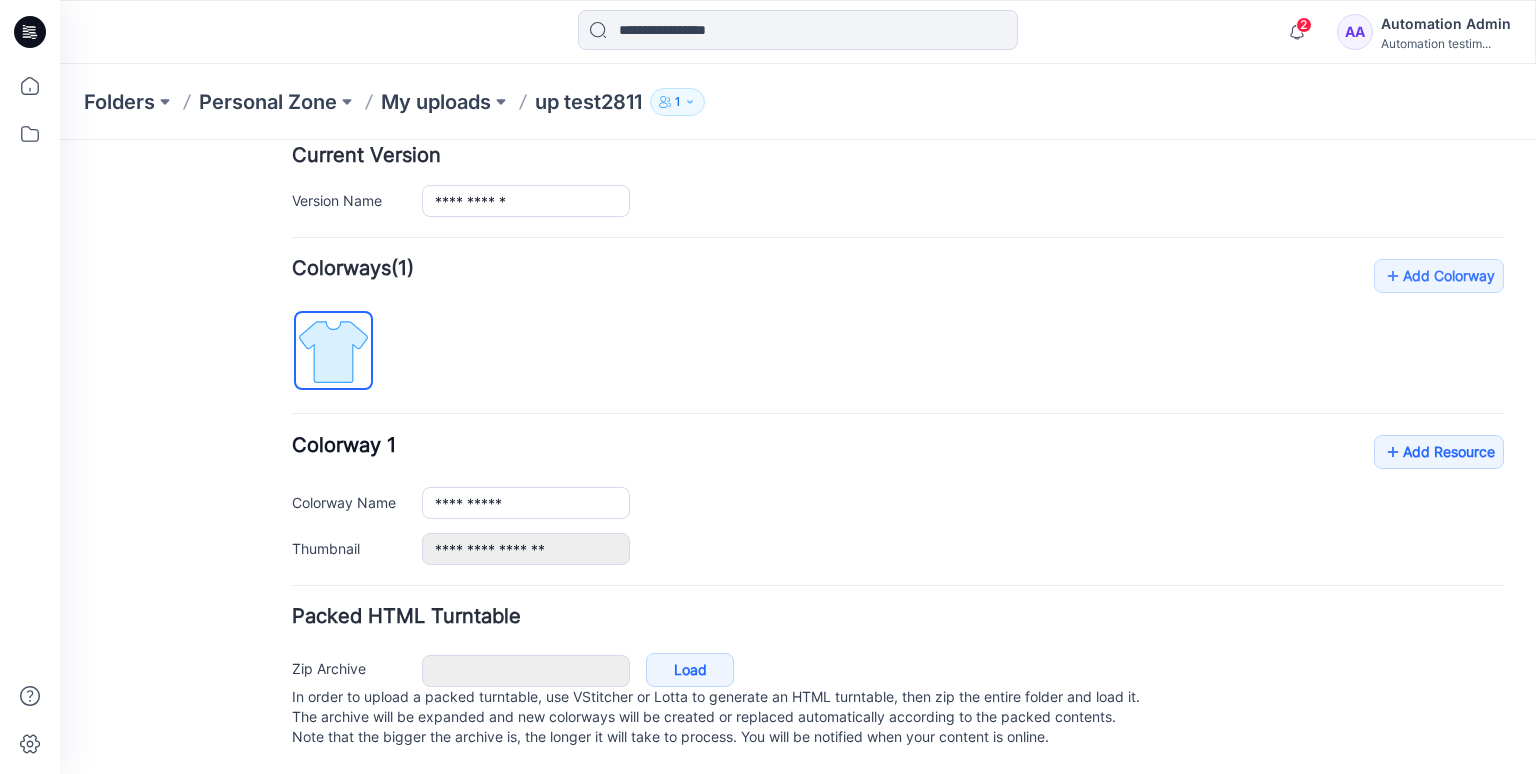 scroll, scrollTop: 0, scrollLeft: 0, axis: both 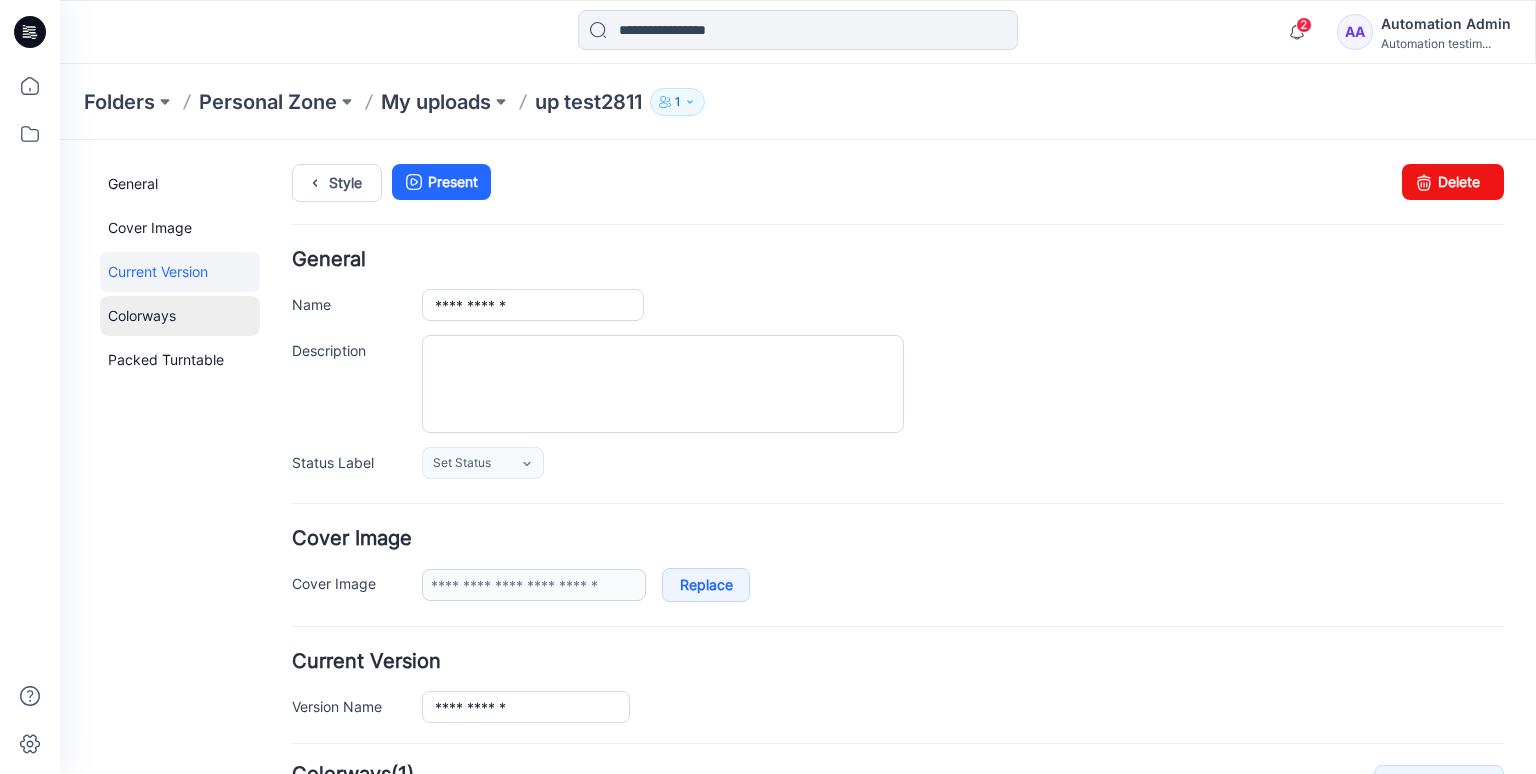 click on "Colorways" at bounding box center (180, 316) 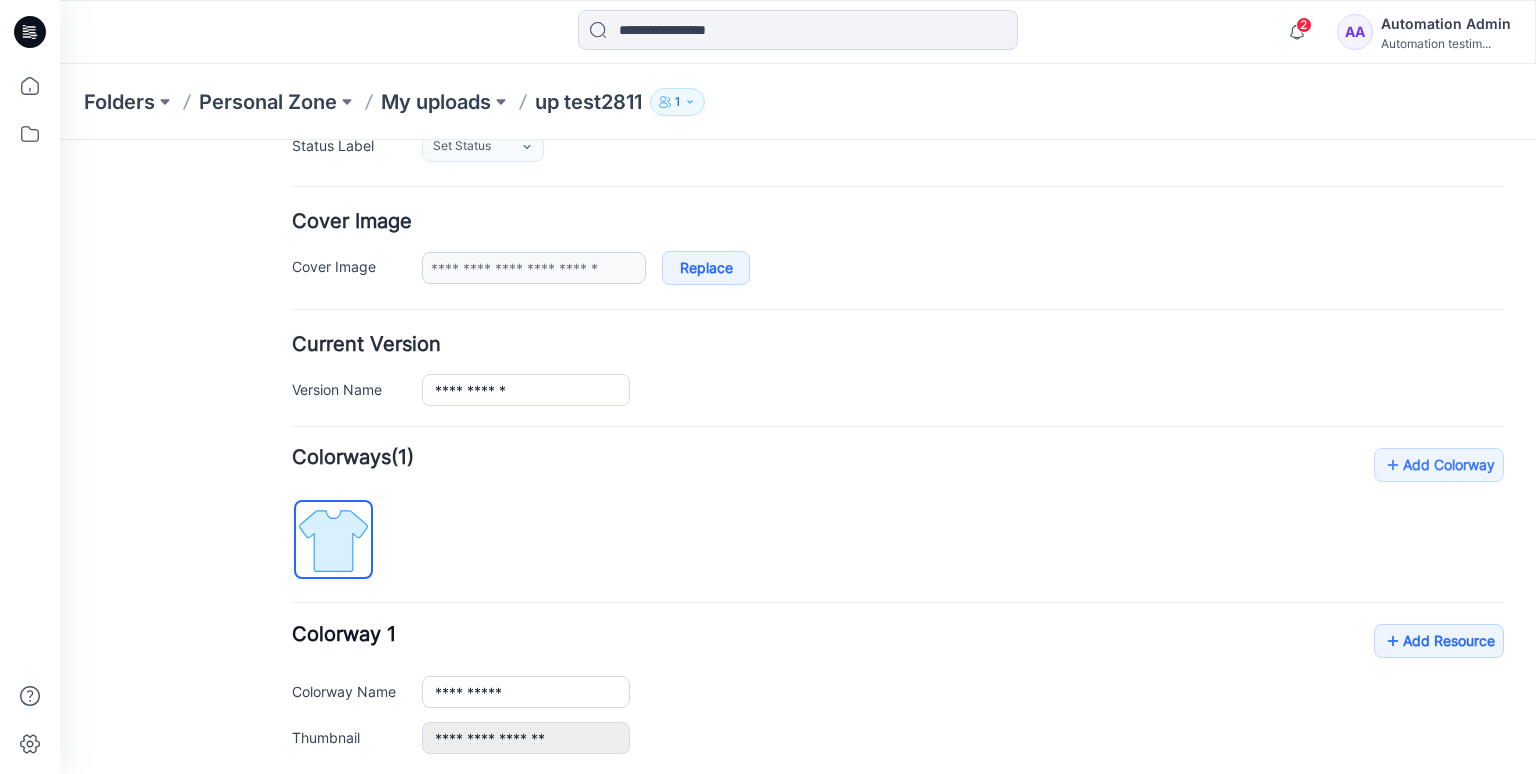 scroll, scrollTop: 0, scrollLeft: 0, axis: both 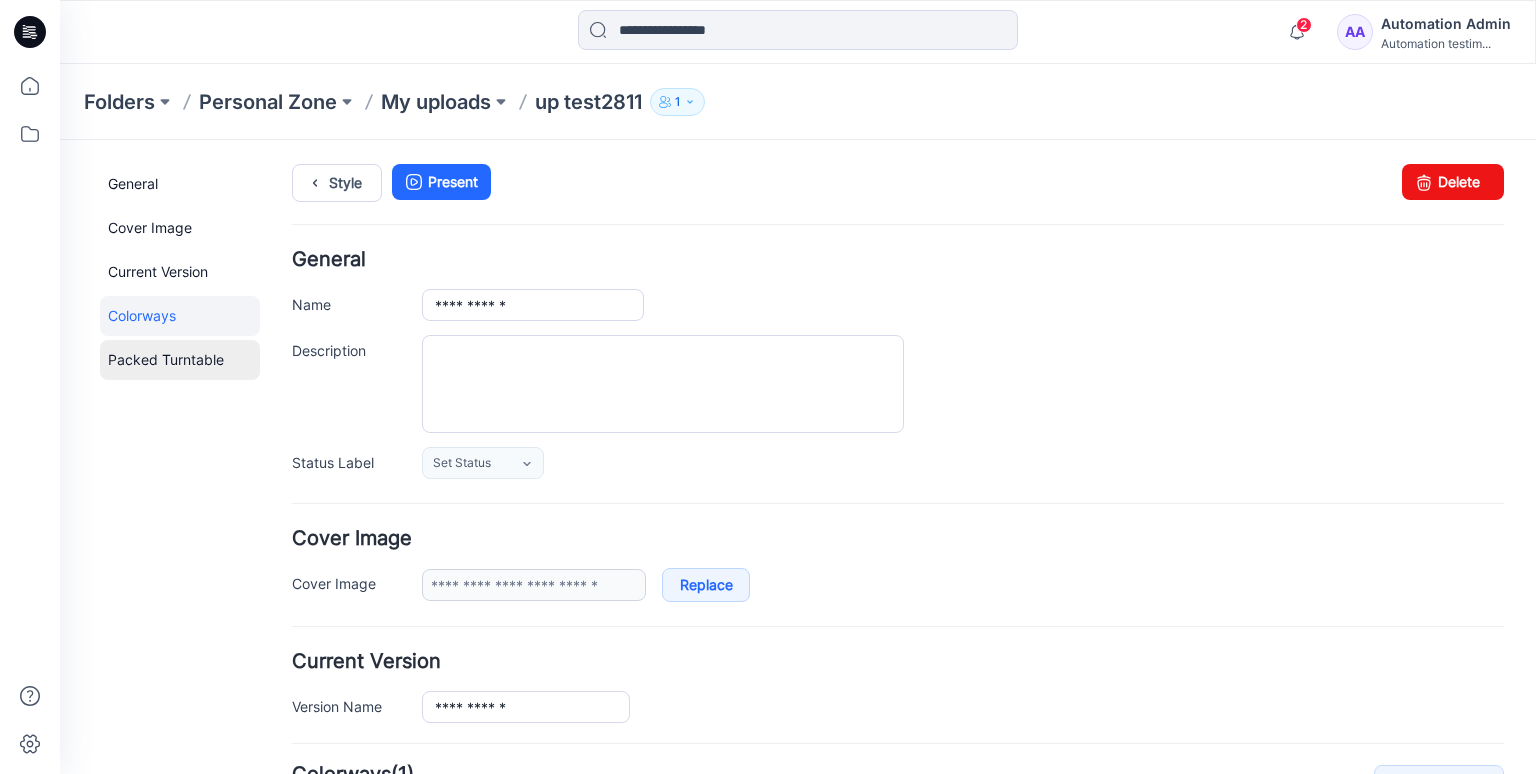 click on "Packed Turntable" at bounding box center [180, 360] 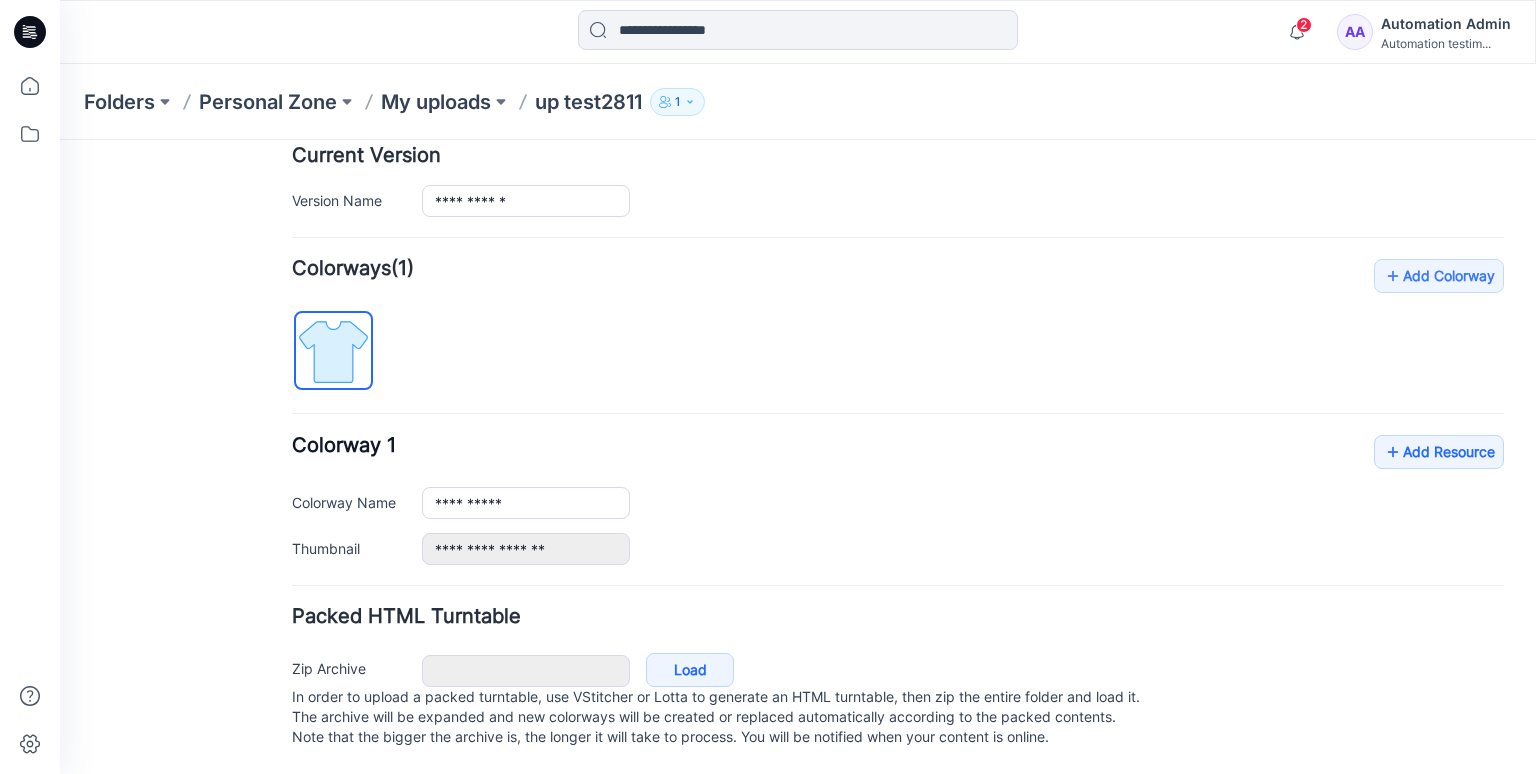 scroll, scrollTop: 0, scrollLeft: 0, axis: both 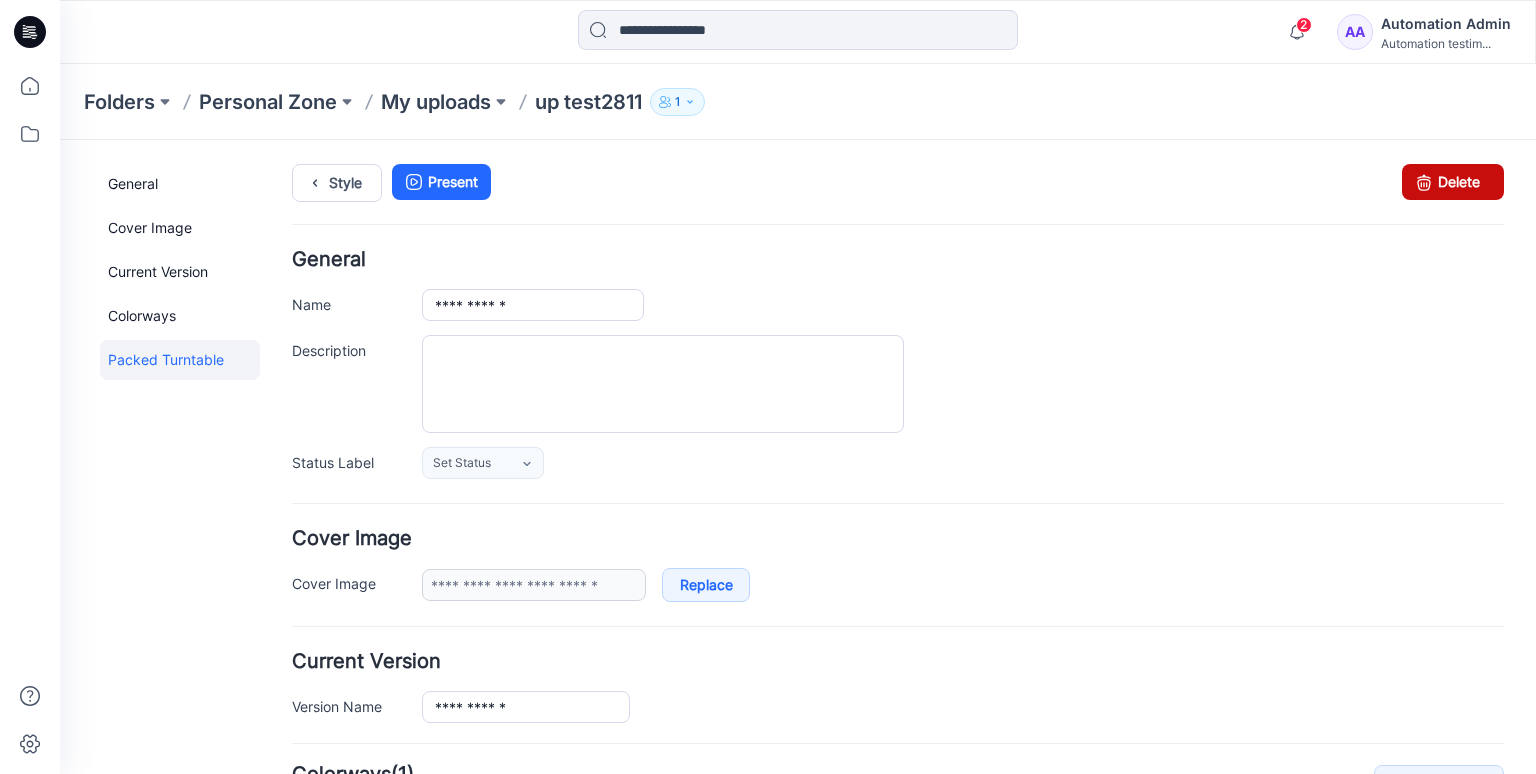 click on "Delete" at bounding box center (1453, 182) 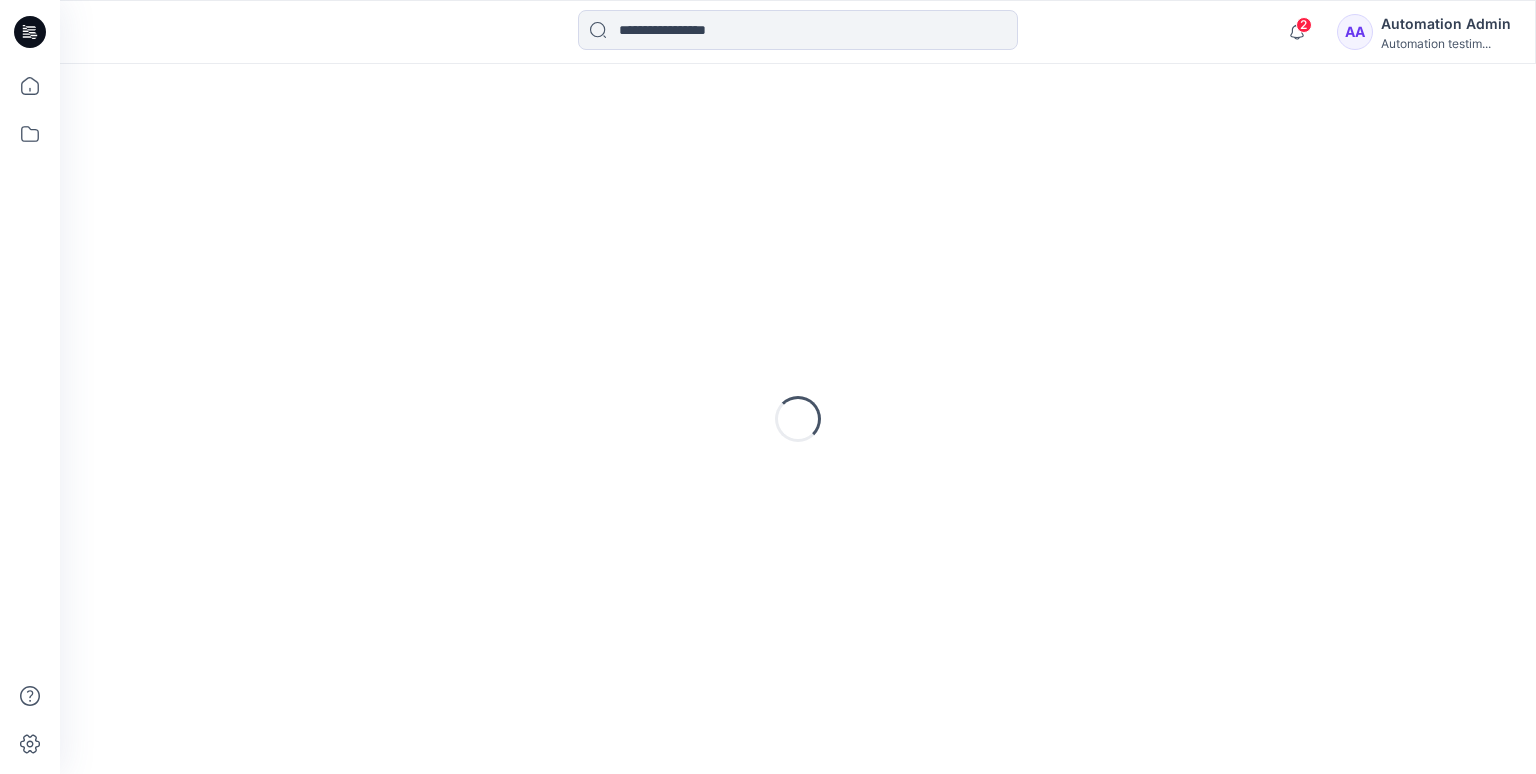 scroll, scrollTop: 0, scrollLeft: 0, axis: both 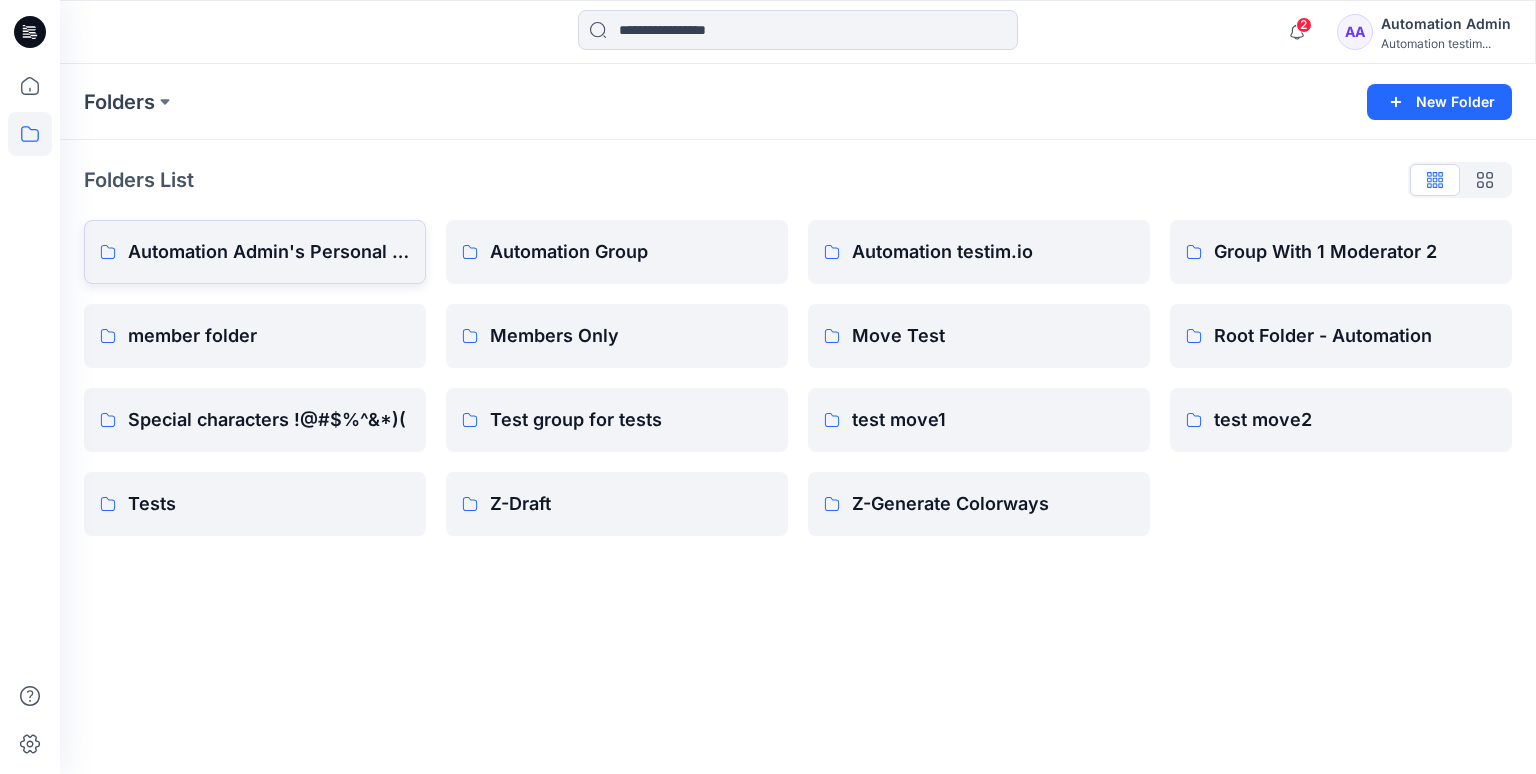click on "Automation Admin's Personal Zone" at bounding box center [269, 252] 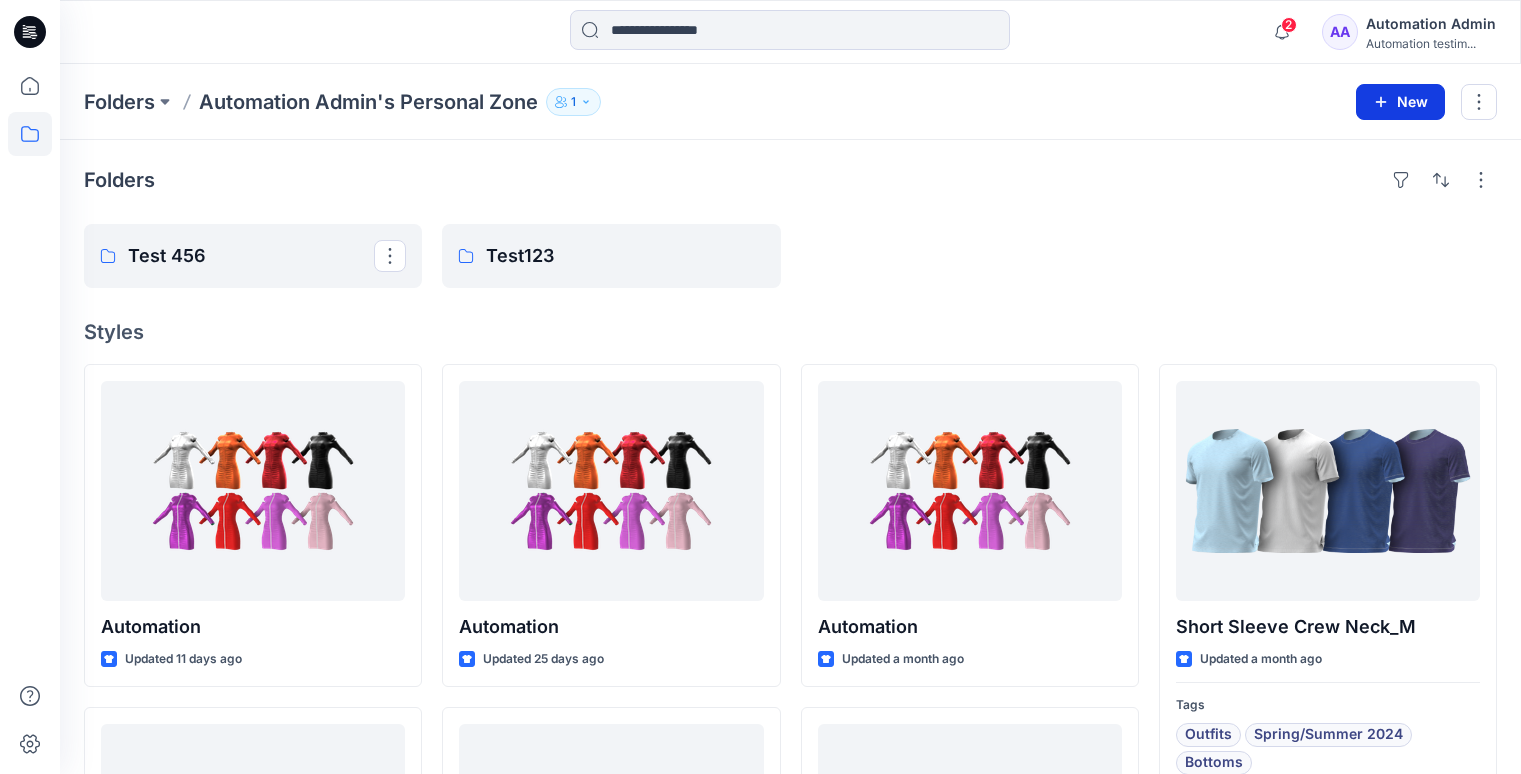 click 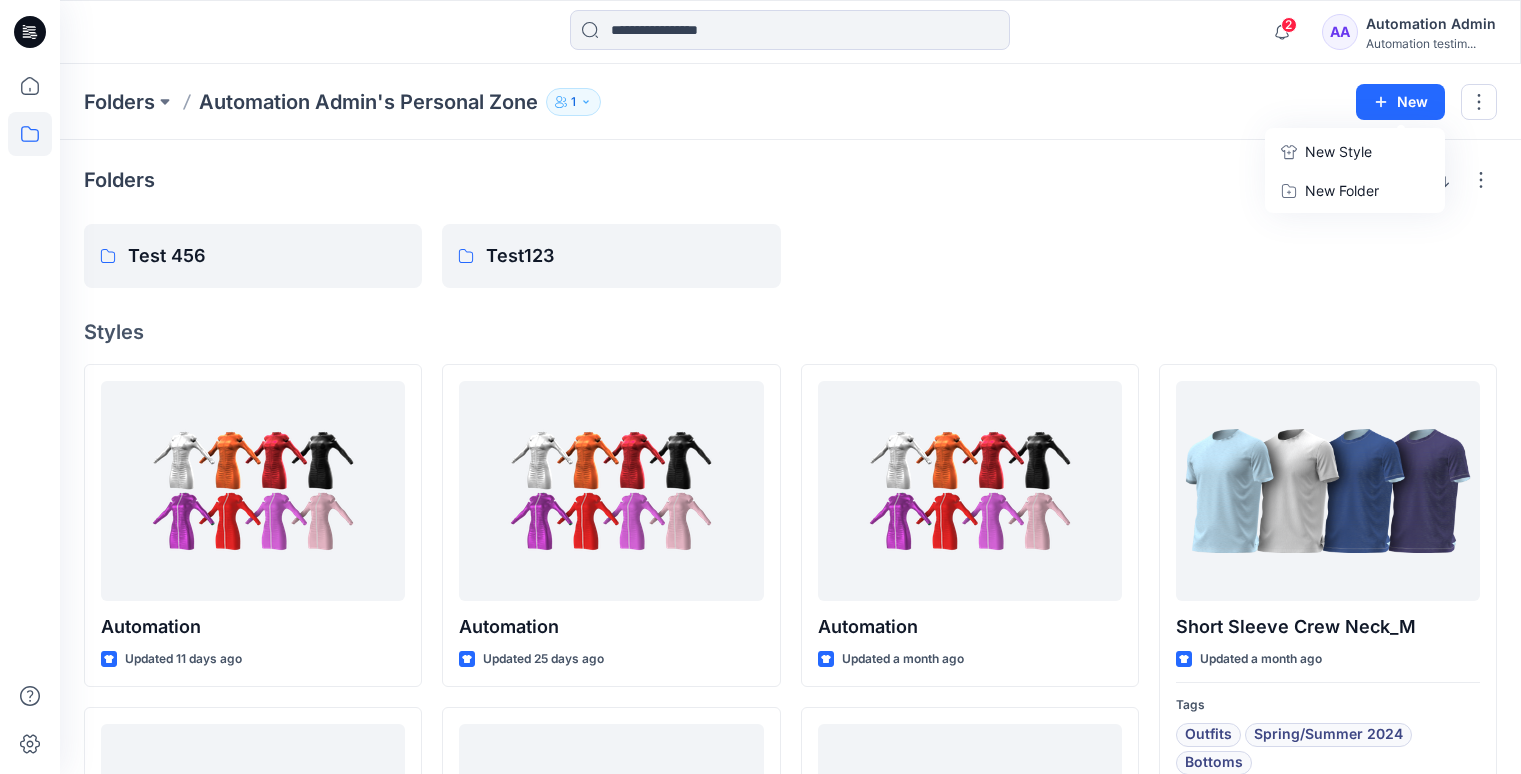click on "New Style" at bounding box center [1338, 152] 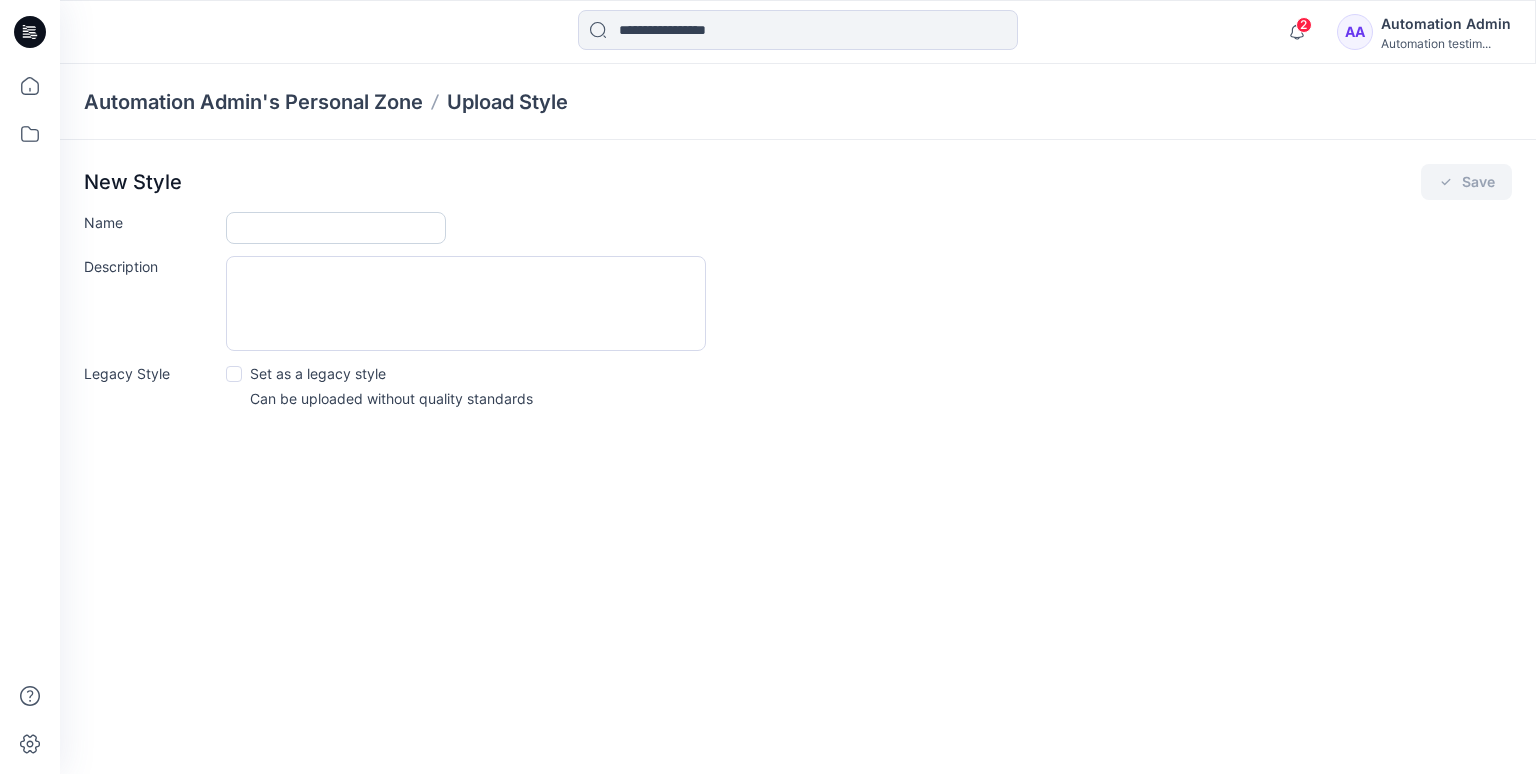 click on "Name" at bounding box center (336, 228) 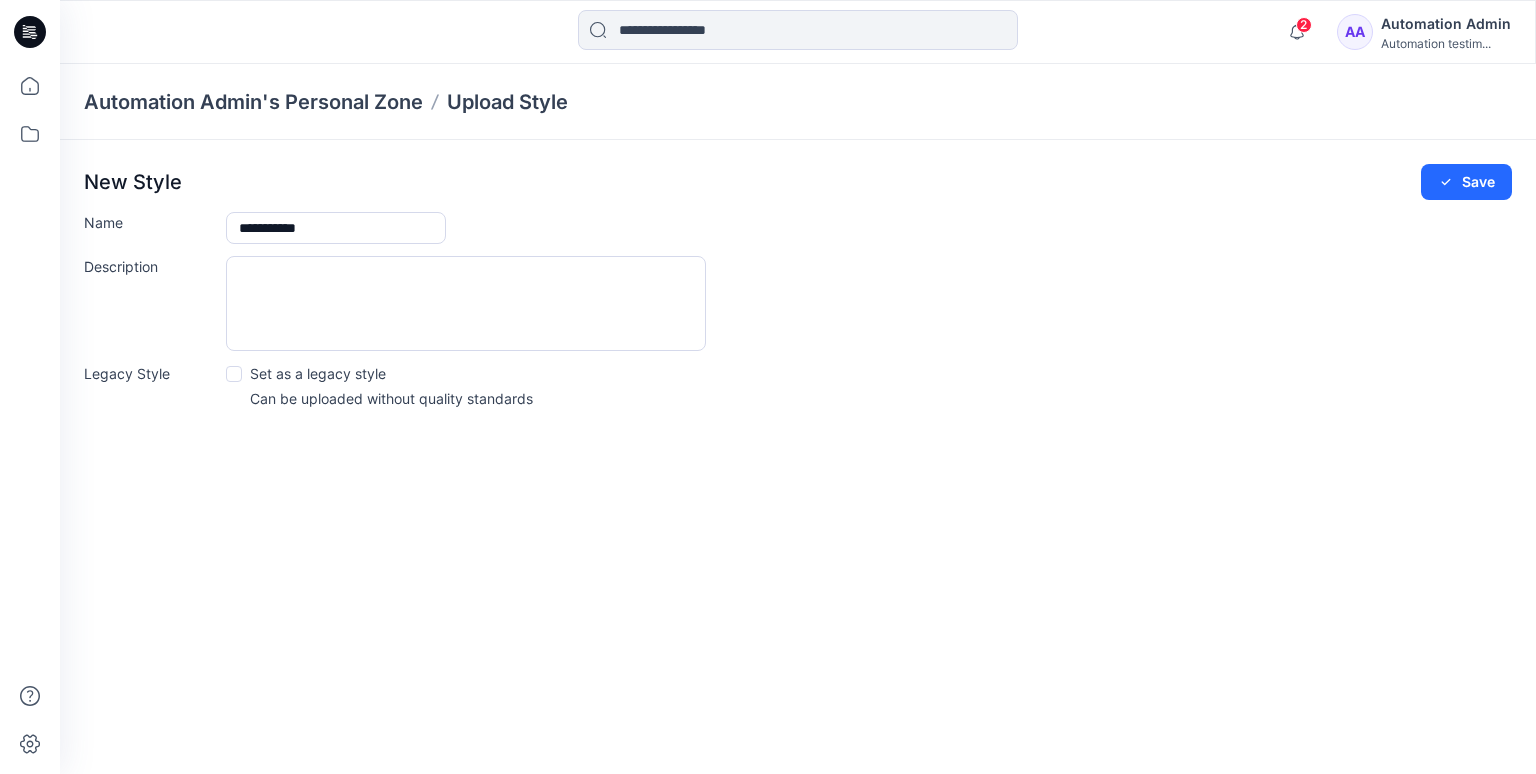 type on "**********" 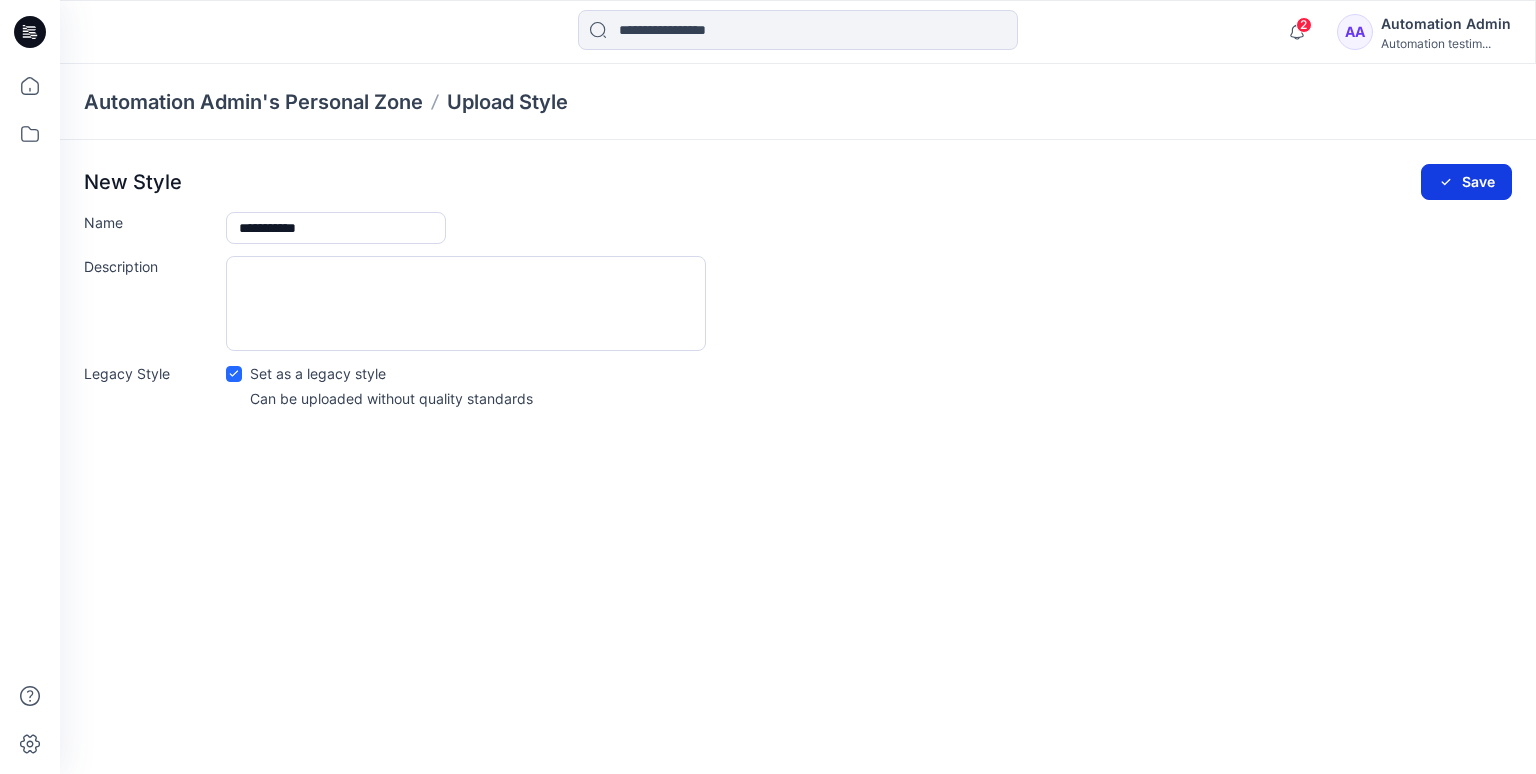 click on "Save" at bounding box center [1466, 182] 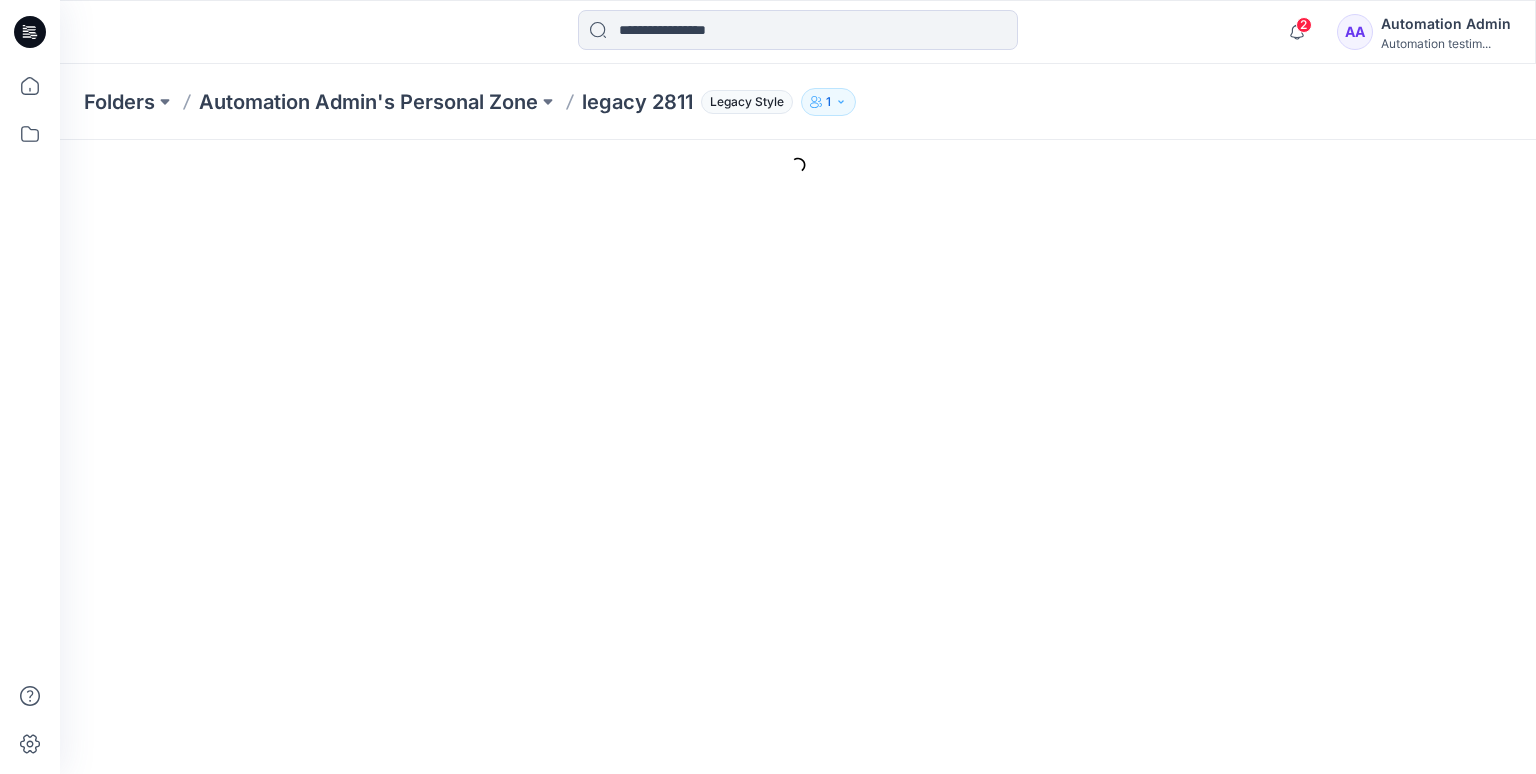 scroll, scrollTop: 0, scrollLeft: 0, axis: both 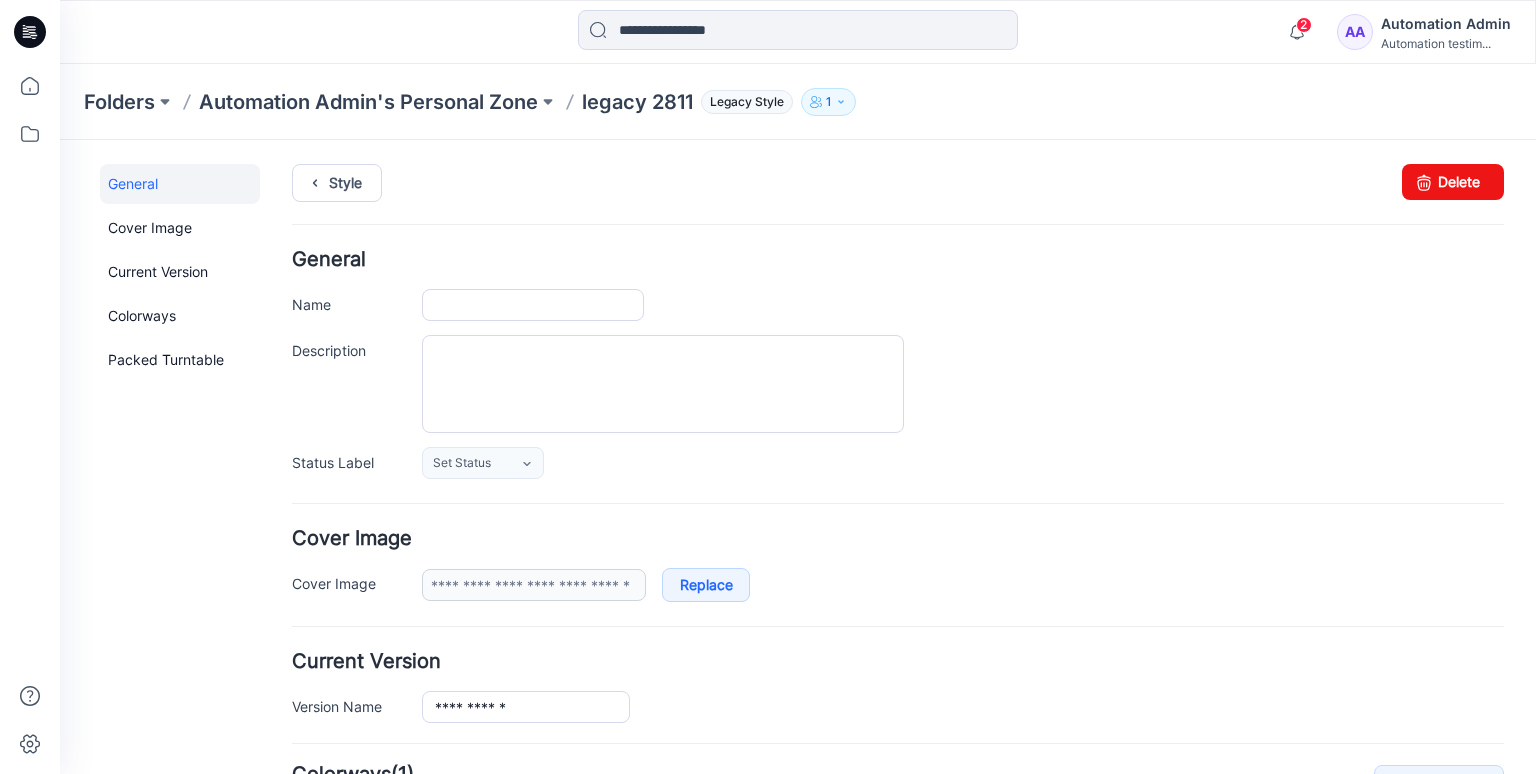 type on "**********" 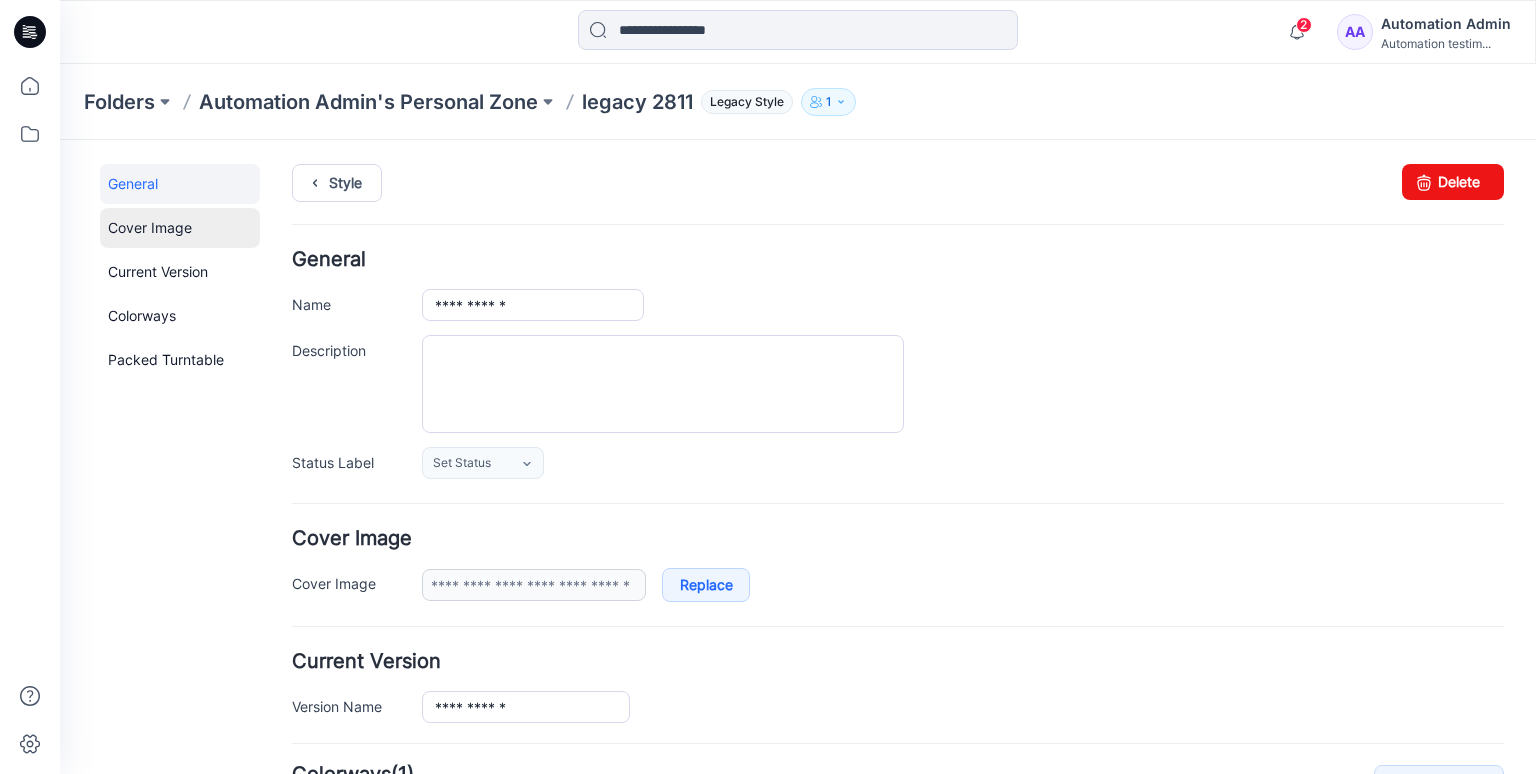 click on "Cover Image" at bounding box center (180, 228) 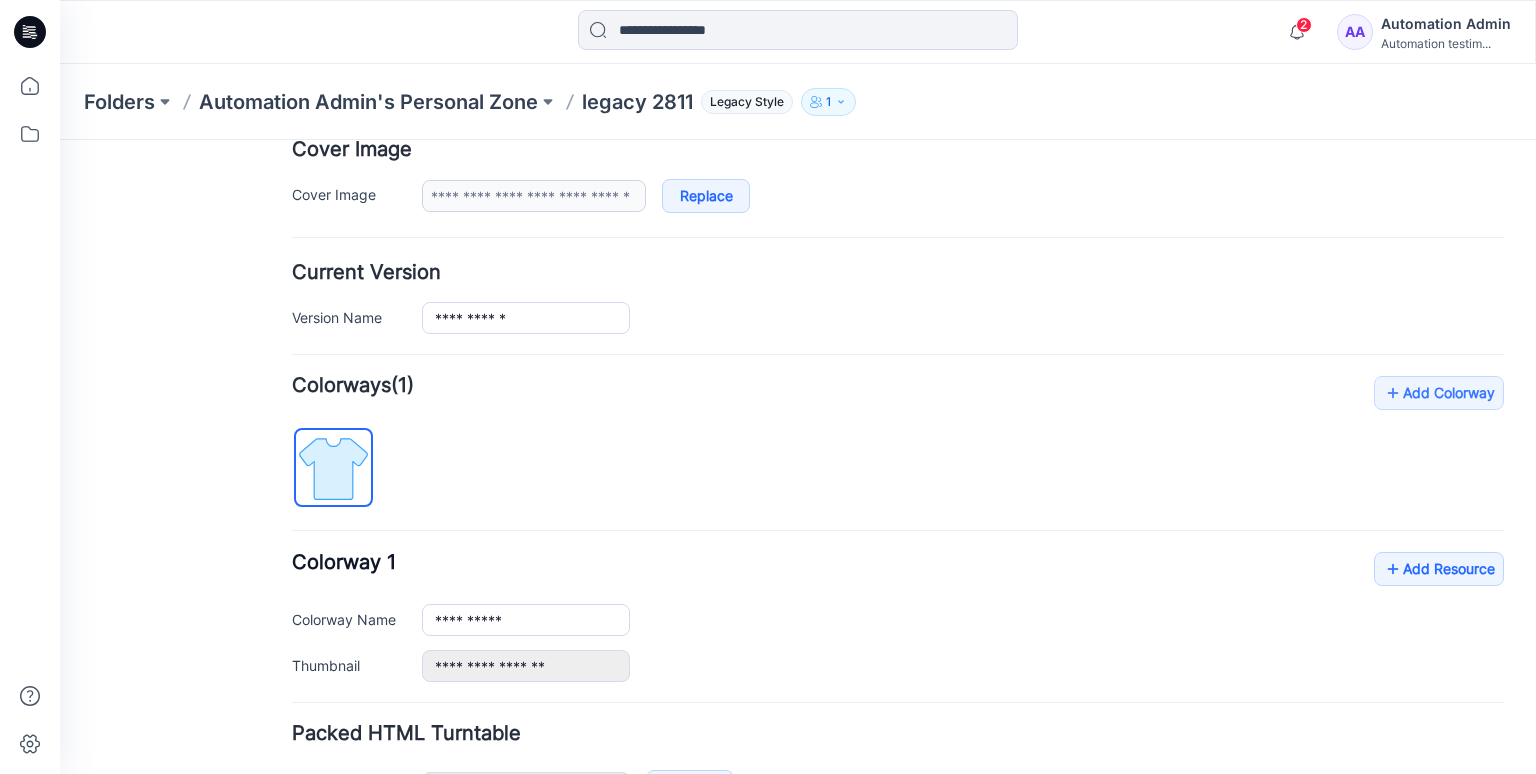 scroll, scrollTop: 0, scrollLeft: 0, axis: both 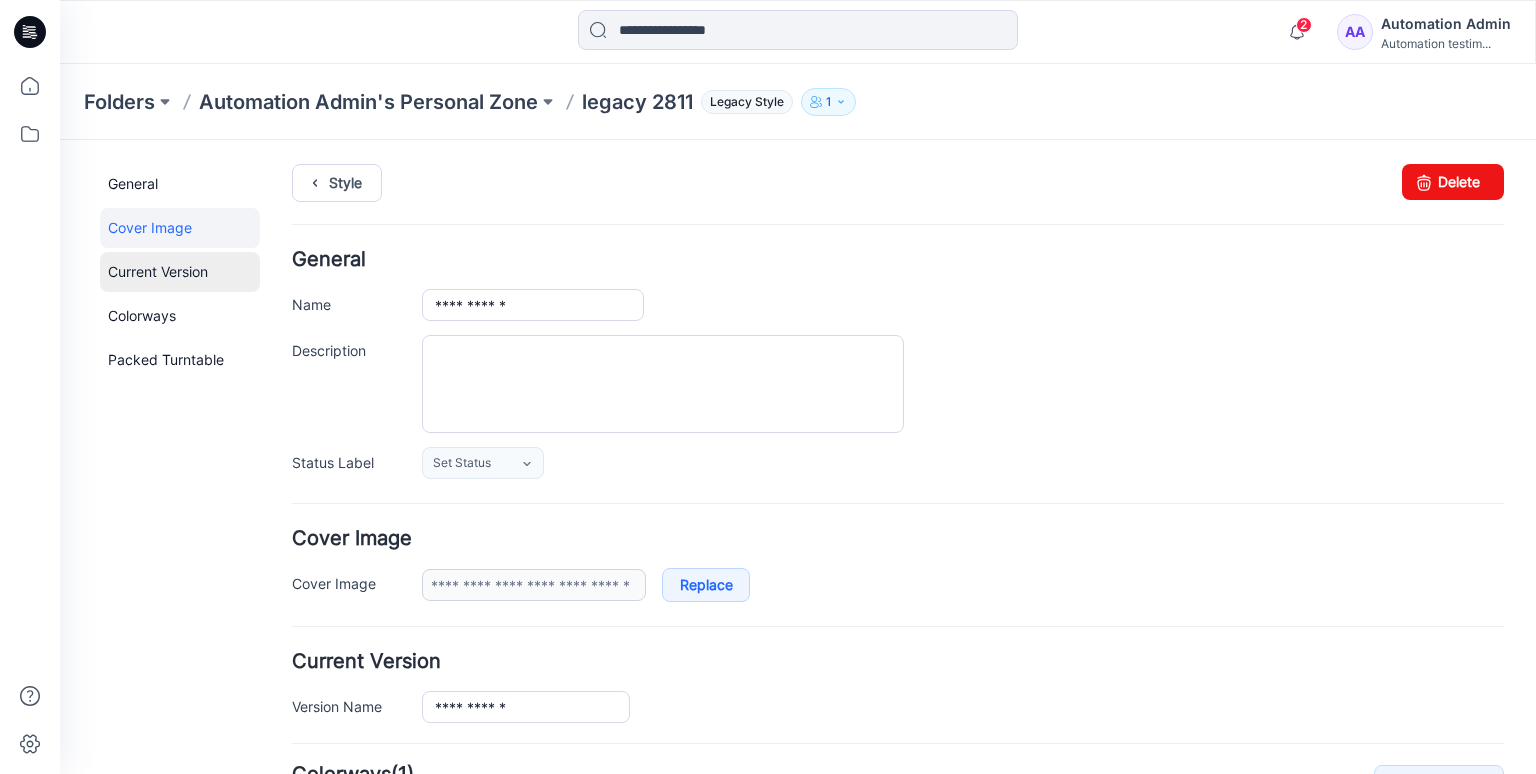 click on "Current Version" at bounding box center [180, 272] 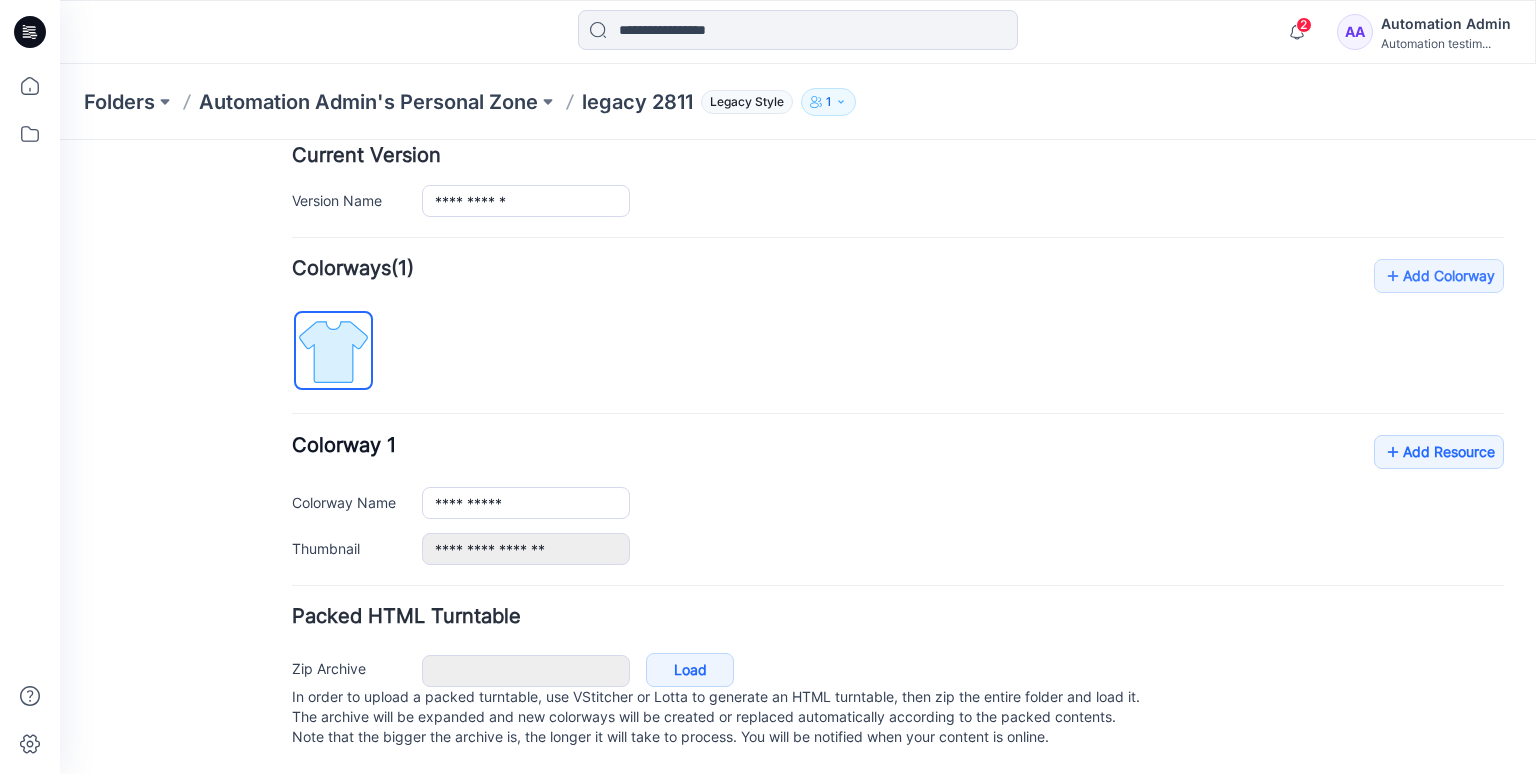 scroll, scrollTop: 0, scrollLeft: 0, axis: both 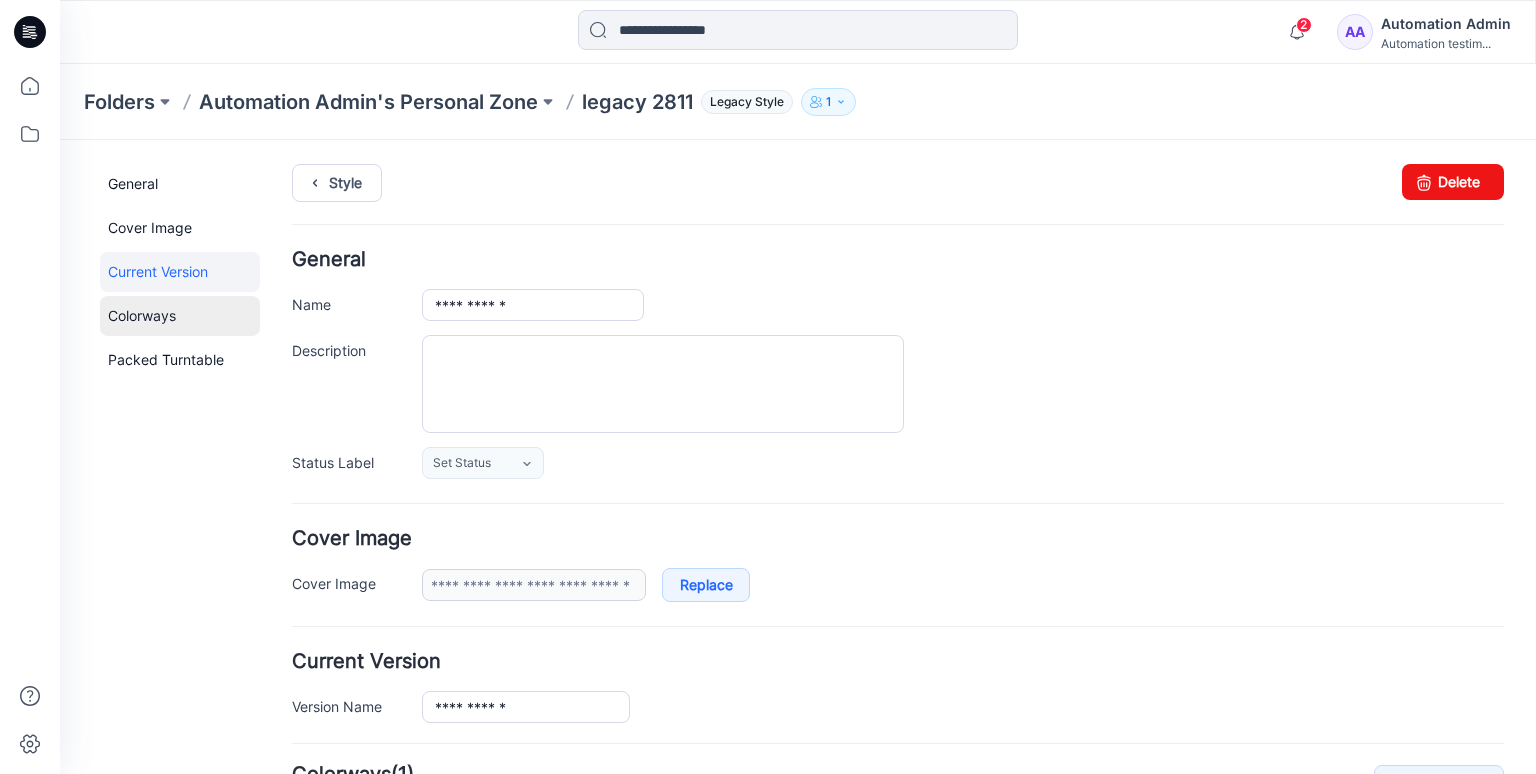 click on "Colorways" at bounding box center [180, 316] 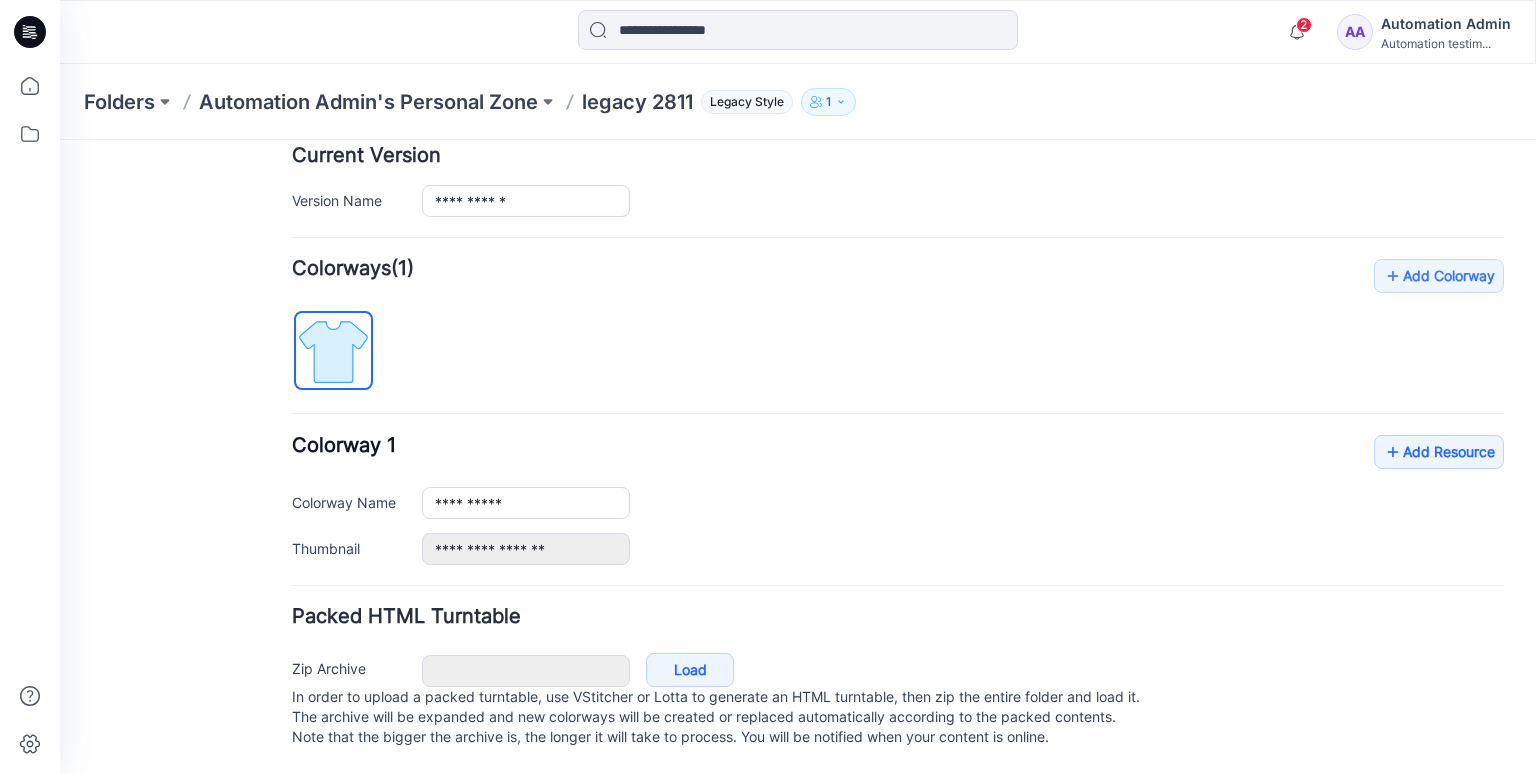 scroll, scrollTop: 0, scrollLeft: 0, axis: both 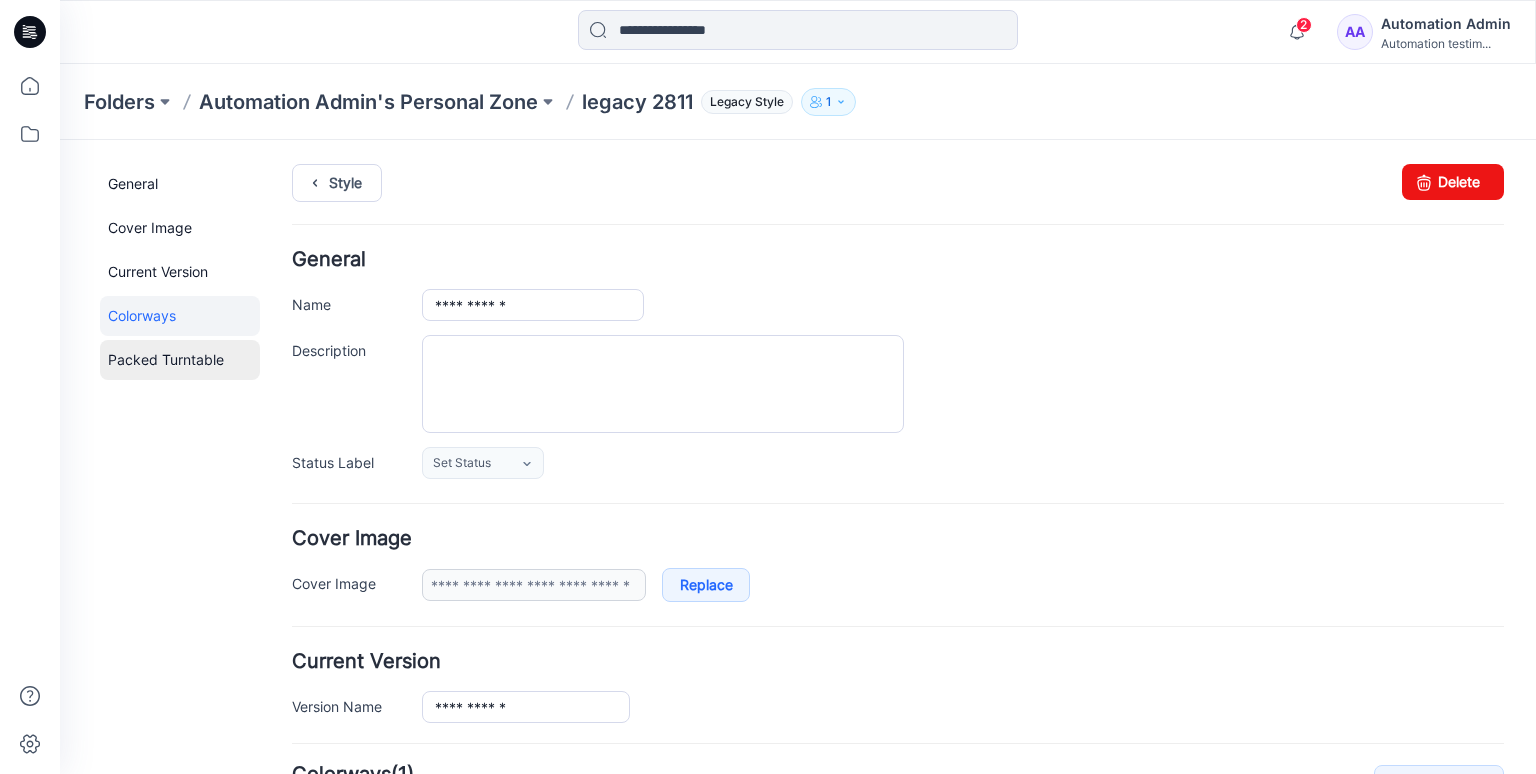 click on "Packed Turntable" at bounding box center [180, 360] 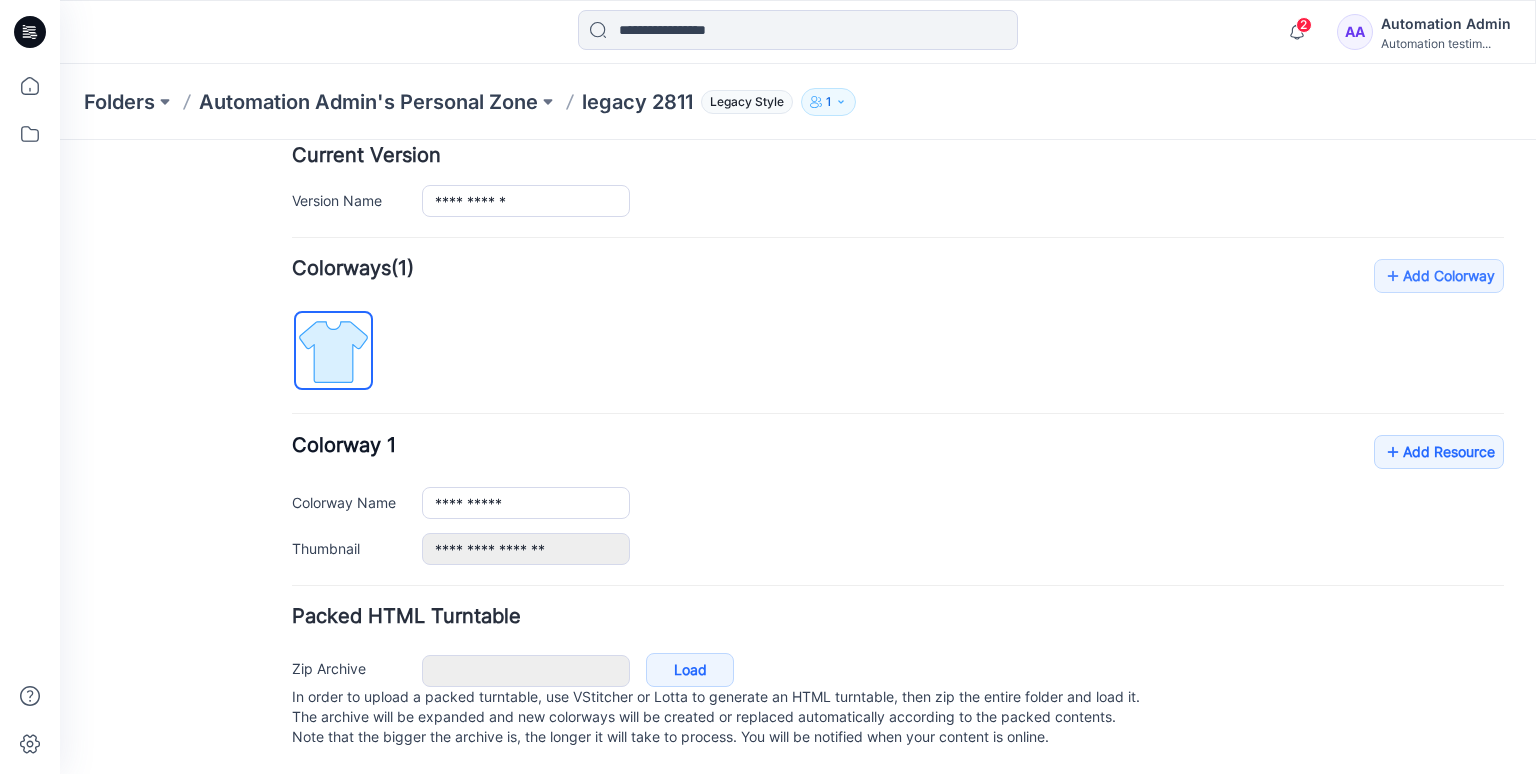 scroll, scrollTop: 0, scrollLeft: 0, axis: both 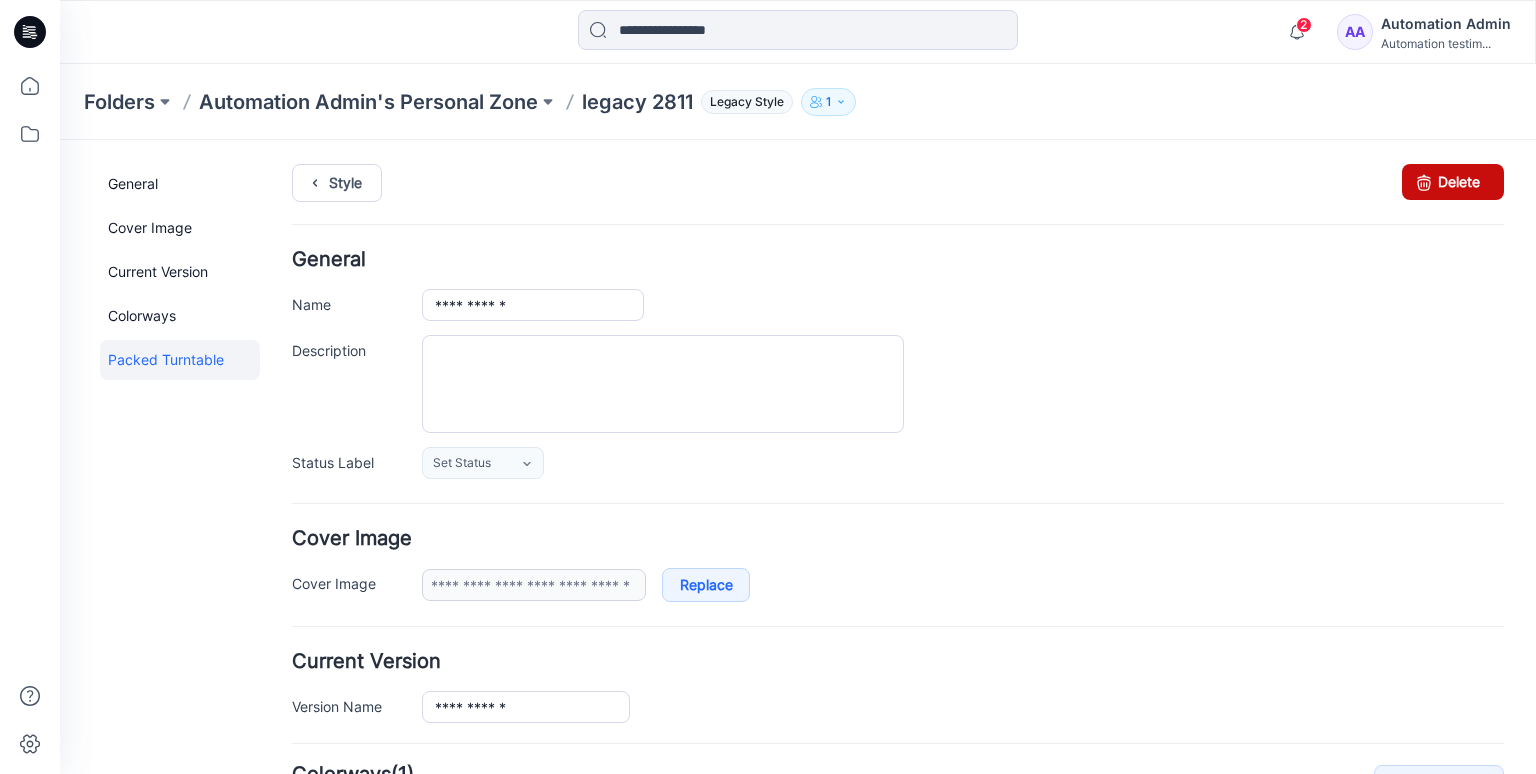 click on "Delete" at bounding box center [1453, 182] 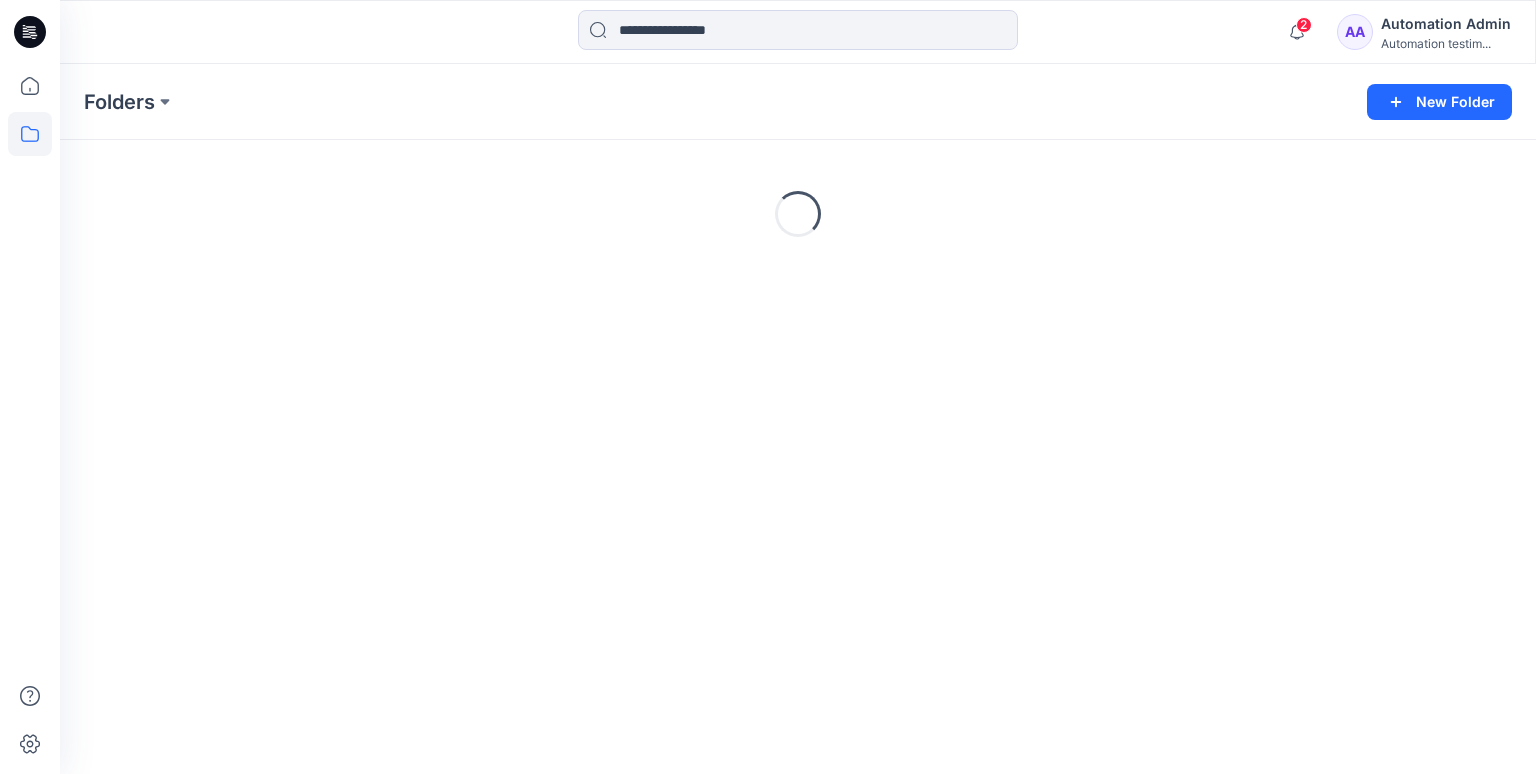 scroll, scrollTop: 0, scrollLeft: 0, axis: both 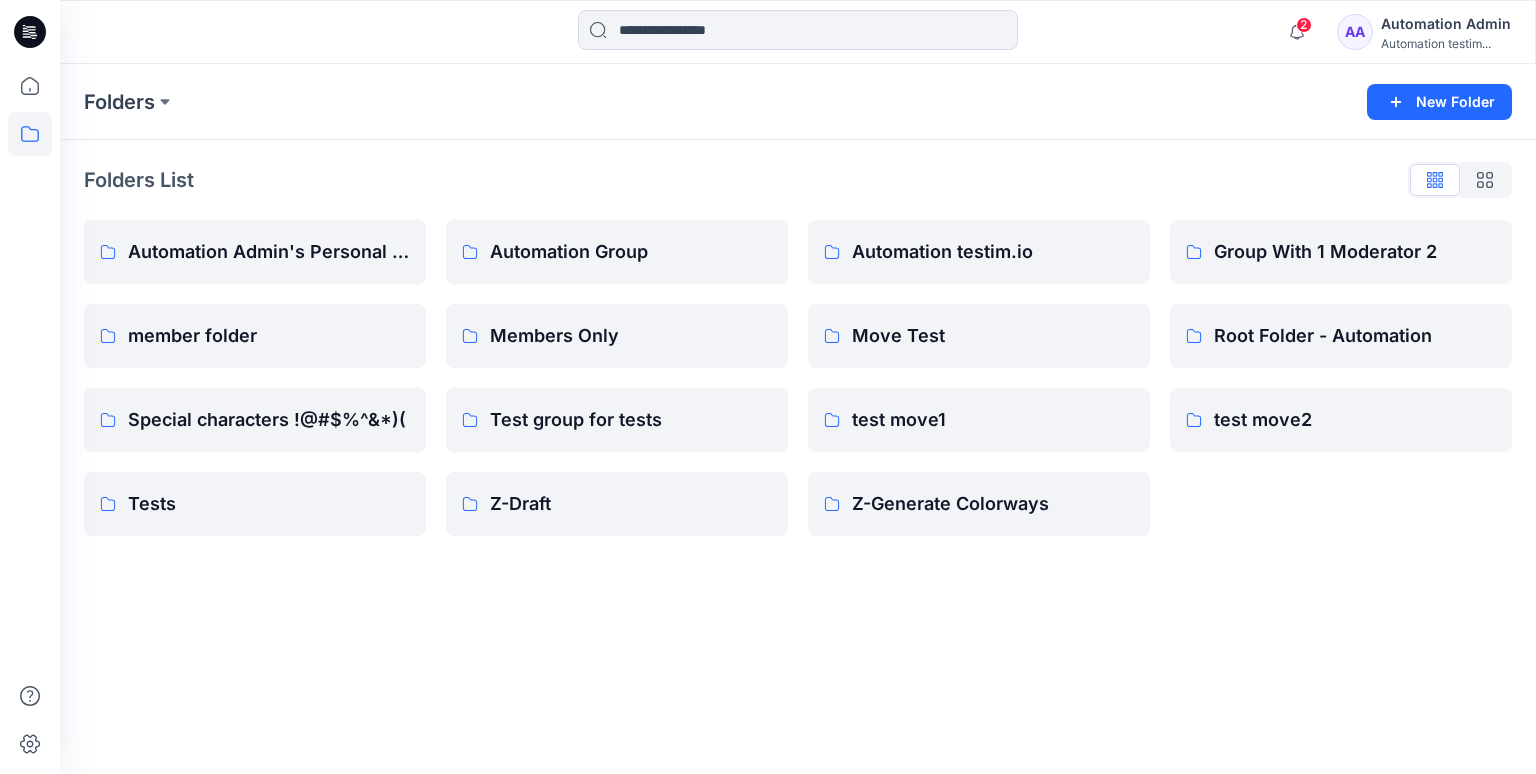click on "Automation testim..." at bounding box center (1446, 43) 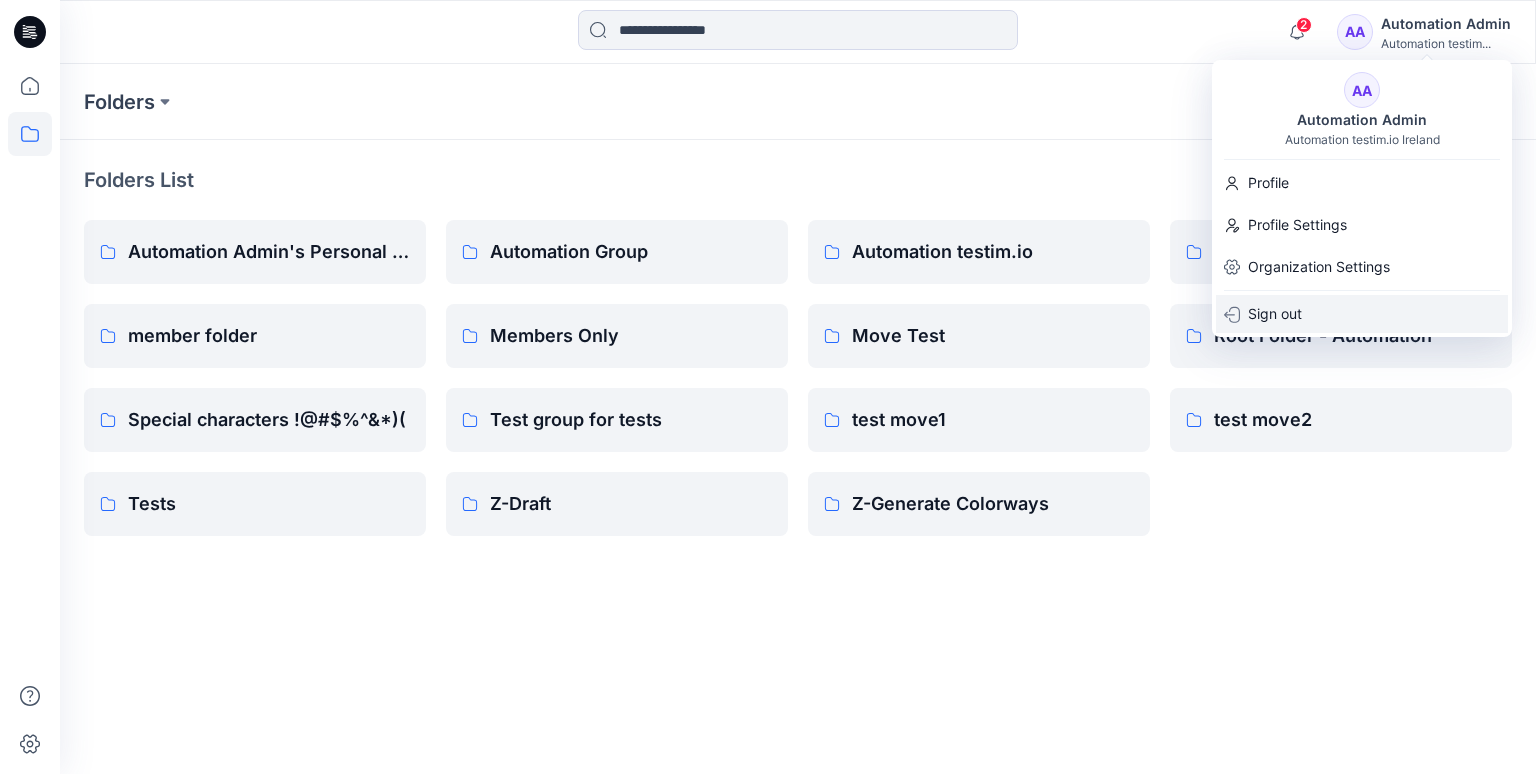 click on "Sign out" at bounding box center (1275, 314) 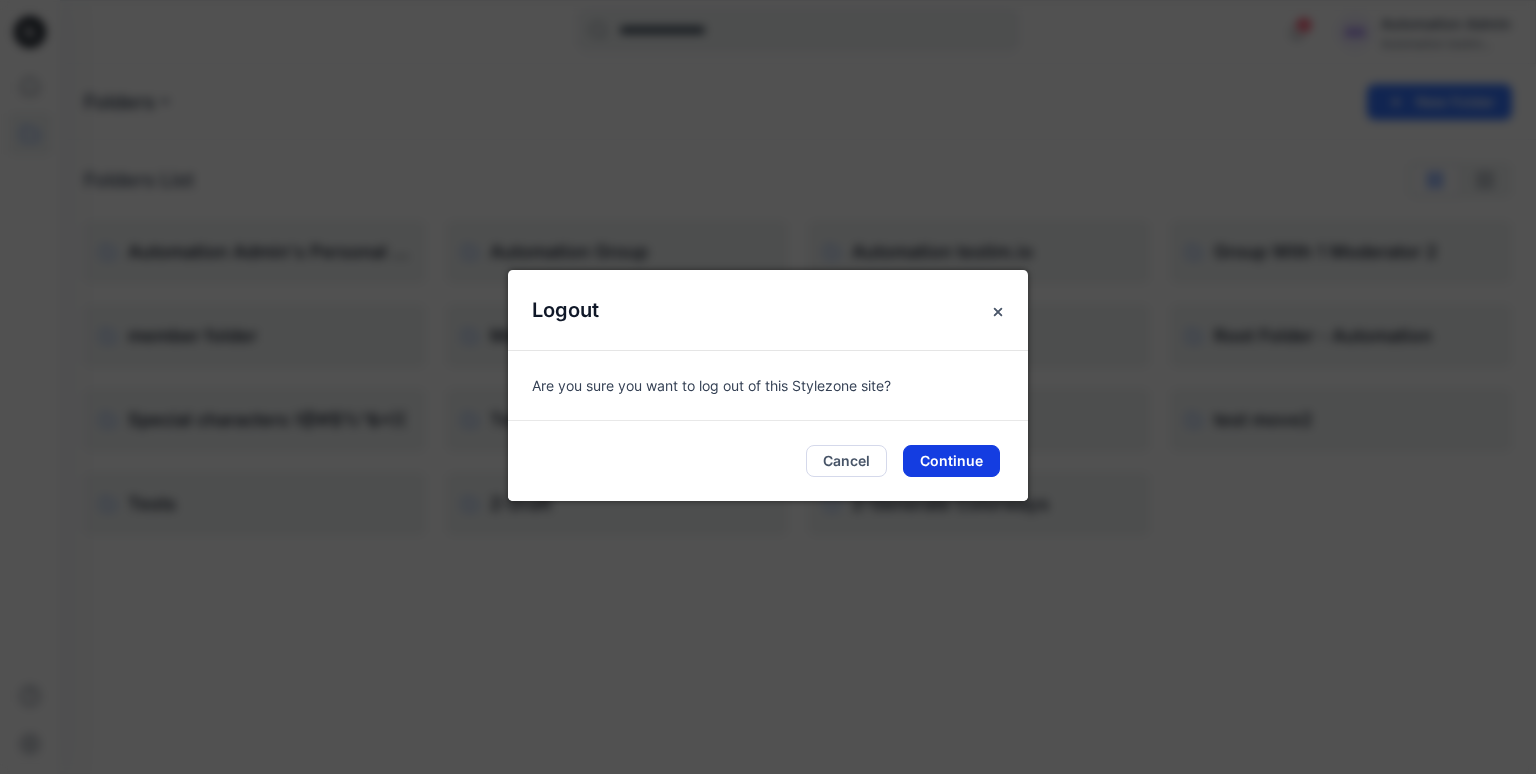 click on "Continue" at bounding box center (951, 461) 